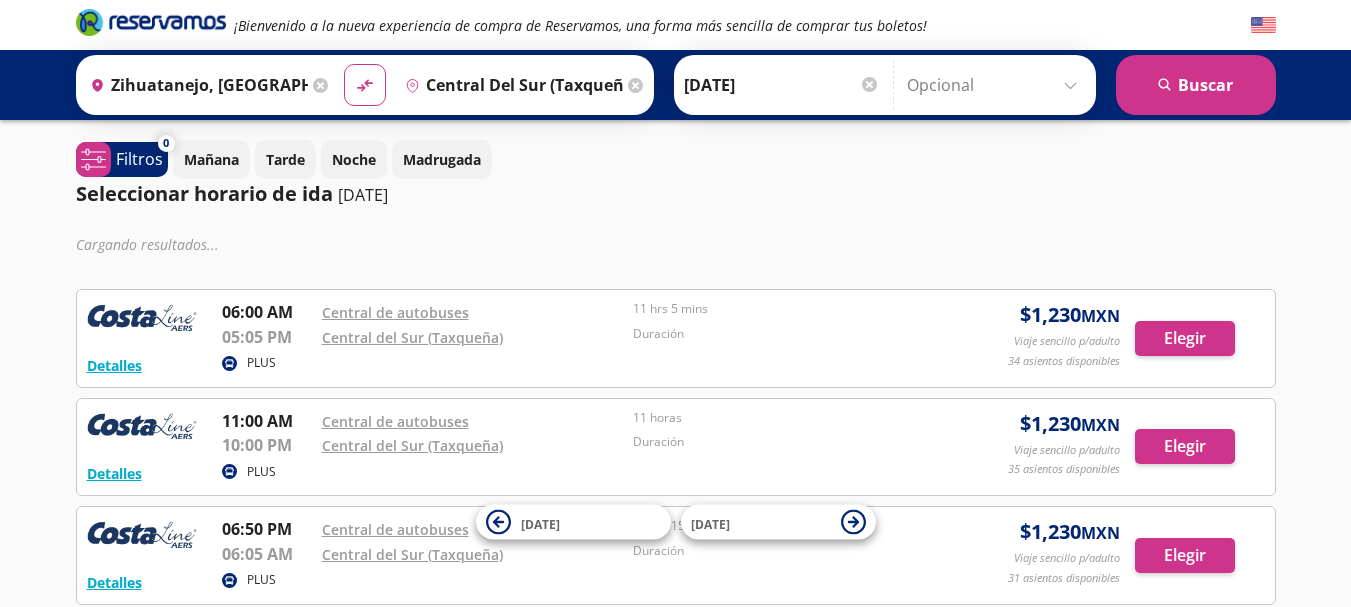 scroll, scrollTop: 0, scrollLeft: 0, axis: both 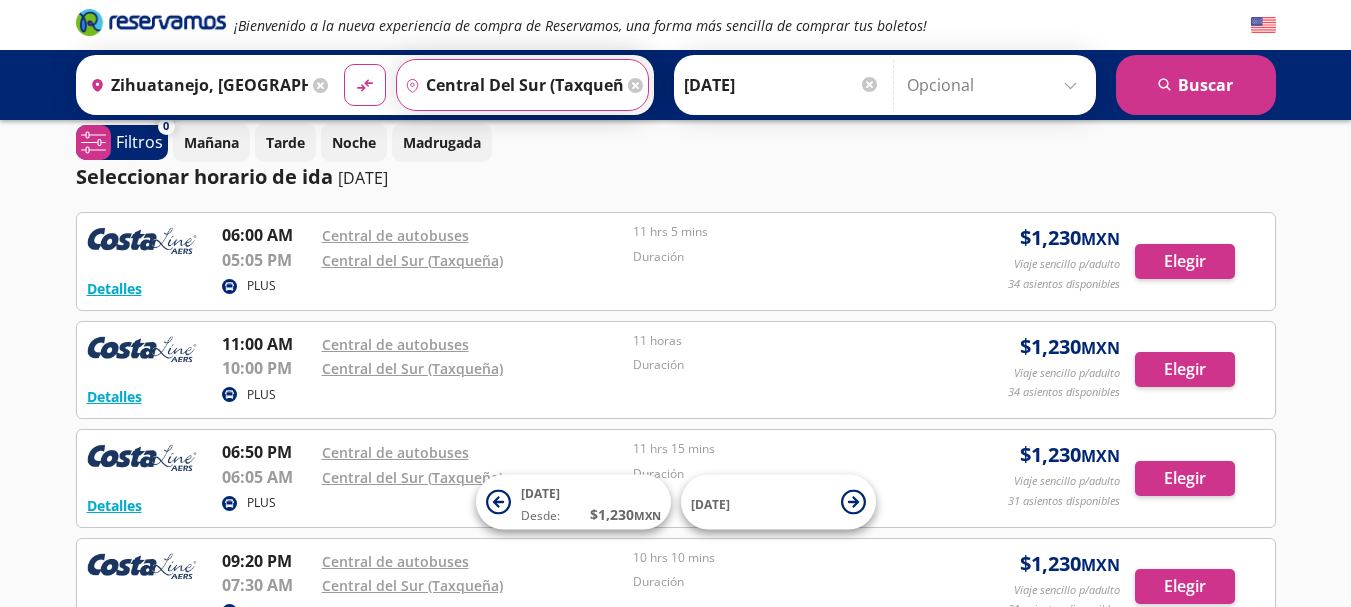 click on "Central del Sur (taxqueña), [GEOGRAPHIC_DATA]" at bounding box center [510, 85] 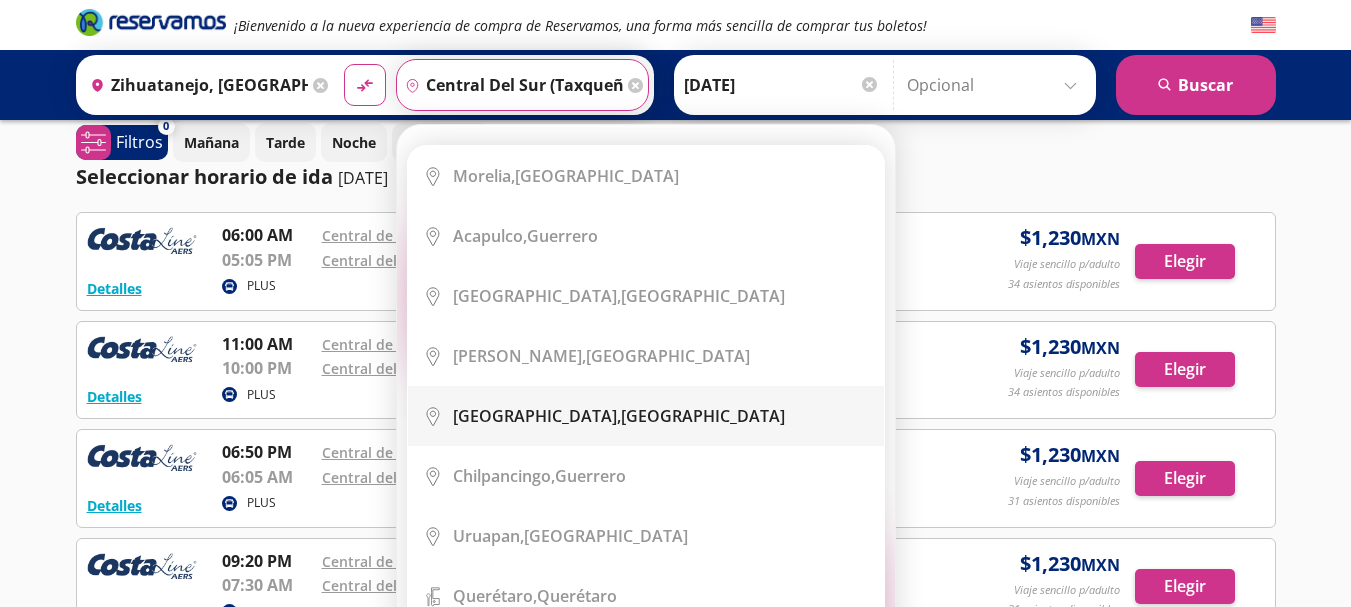 click on "[GEOGRAPHIC_DATA]," at bounding box center (537, 416) 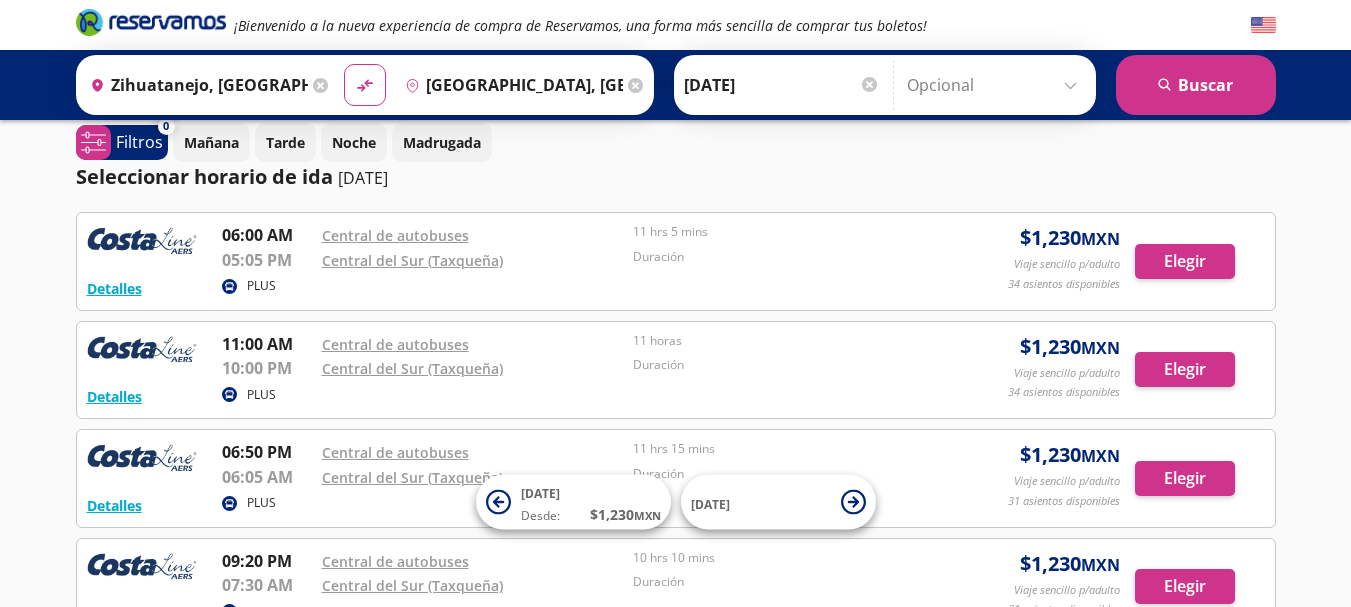 click on "[GEOGRAPHIC_DATA], [GEOGRAPHIC_DATA]" at bounding box center [510, 85] 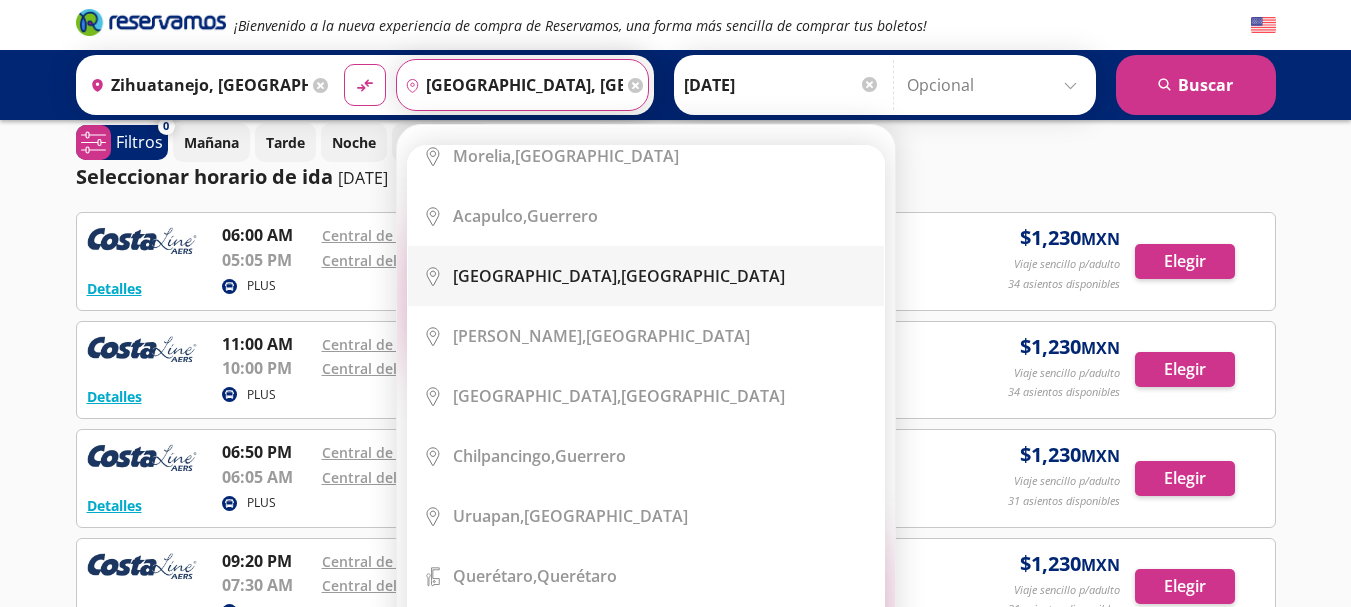 scroll, scrollTop: 0, scrollLeft: 0, axis: both 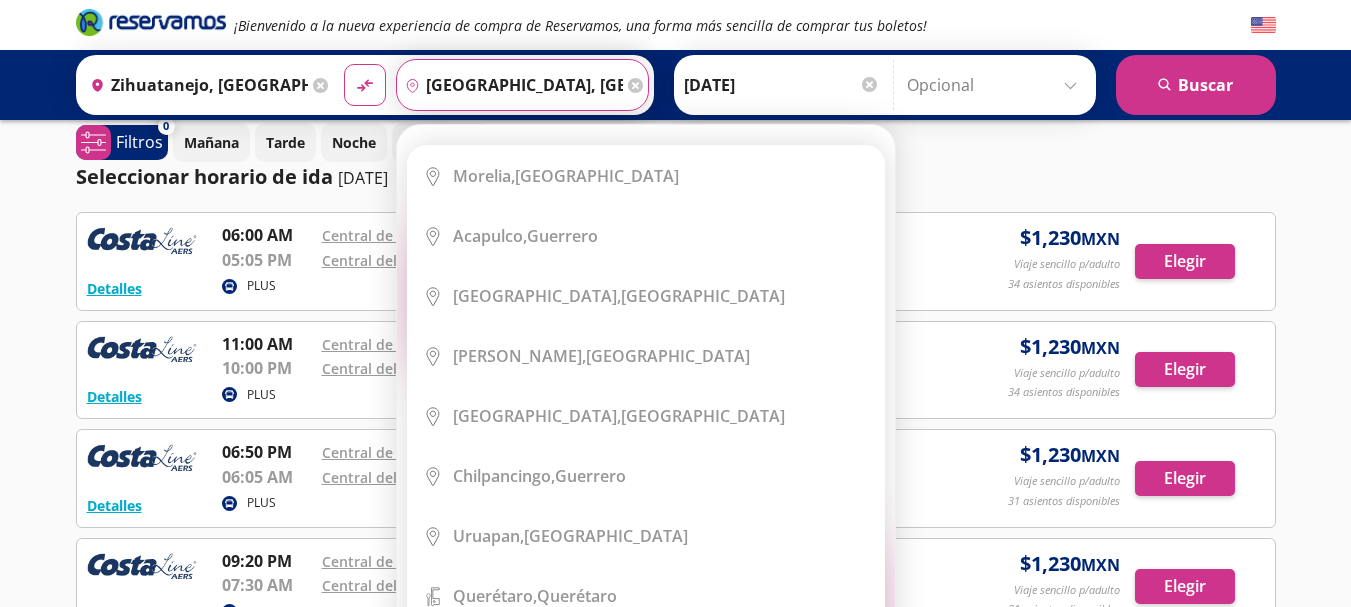 click on "[GEOGRAPHIC_DATA], [GEOGRAPHIC_DATA]" at bounding box center [510, 85] 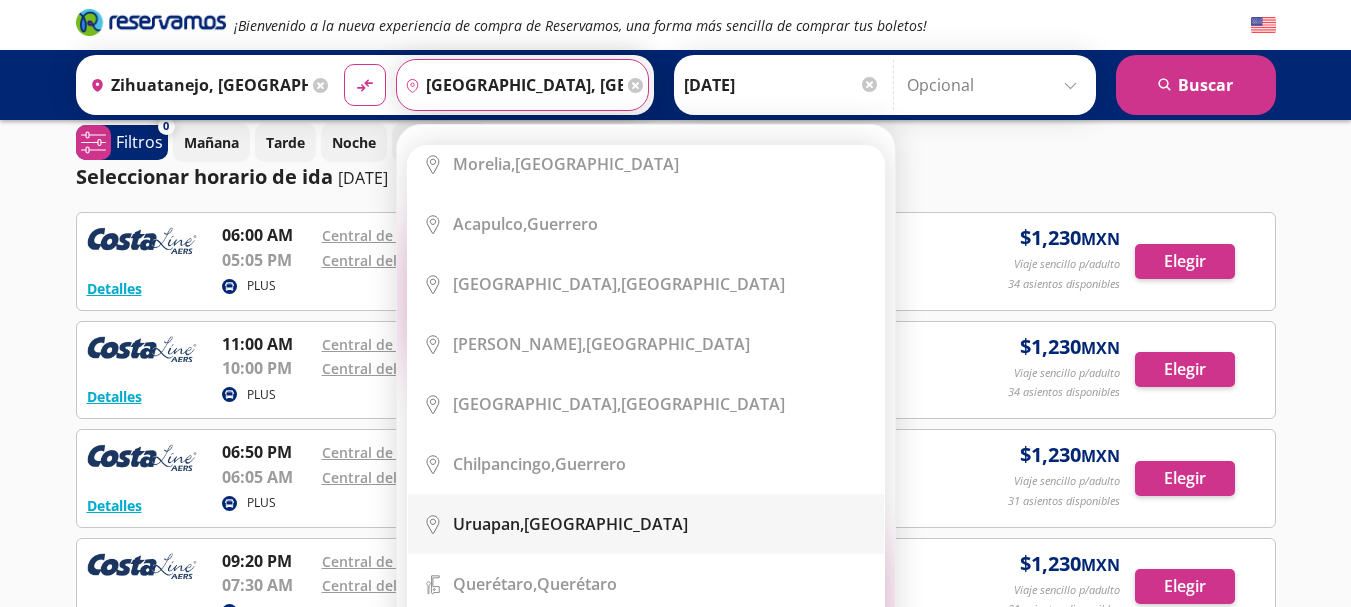 scroll, scrollTop: 0, scrollLeft: 0, axis: both 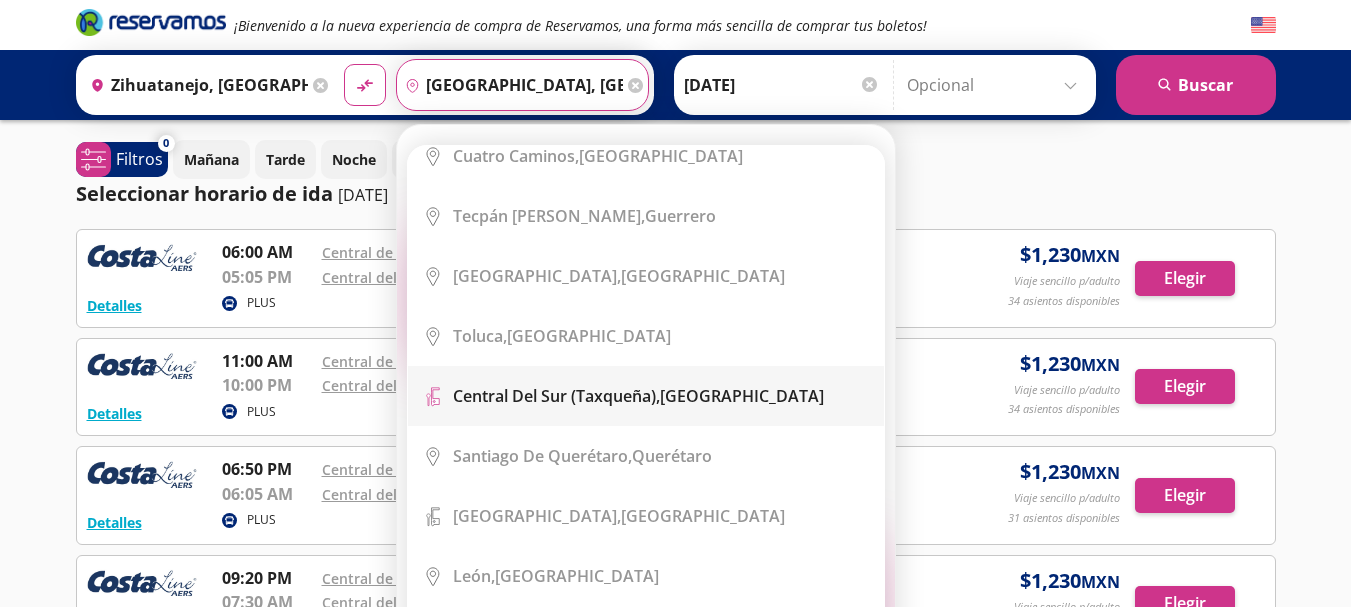 click 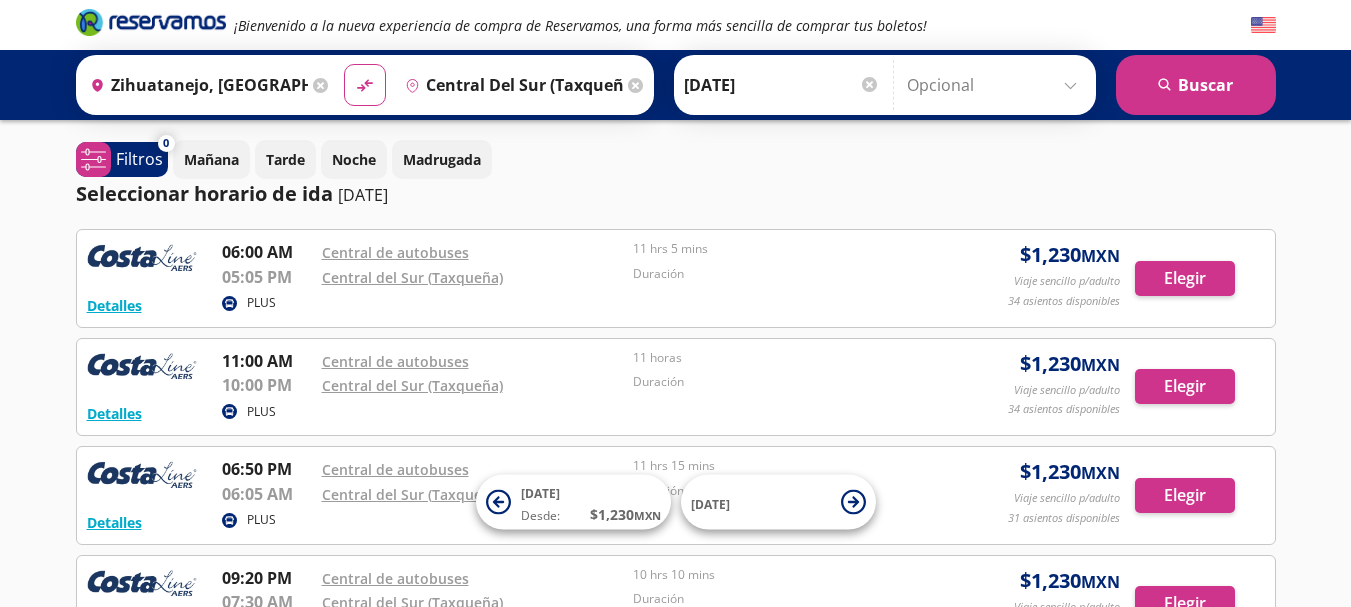 click on "Central del Sur (taxqueña), [GEOGRAPHIC_DATA]" at bounding box center [510, 85] 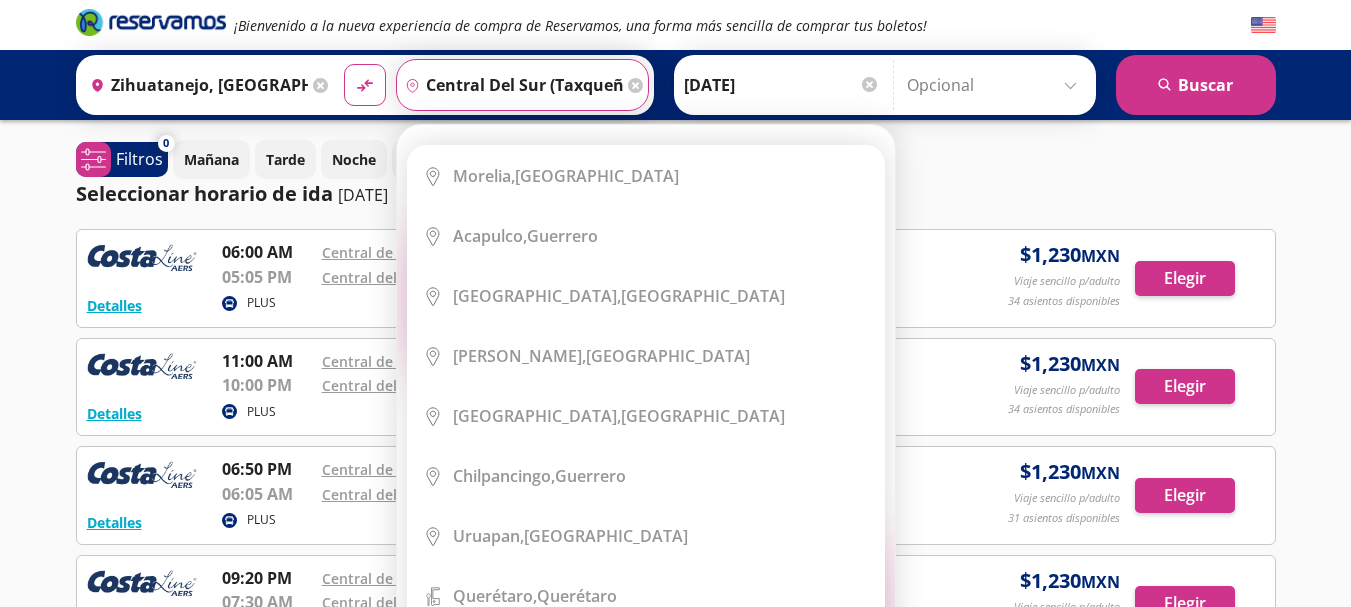 click on "Central del Sur (taxqueña), [GEOGRAPHIC_DATA]" at bounding box center (510, 85) 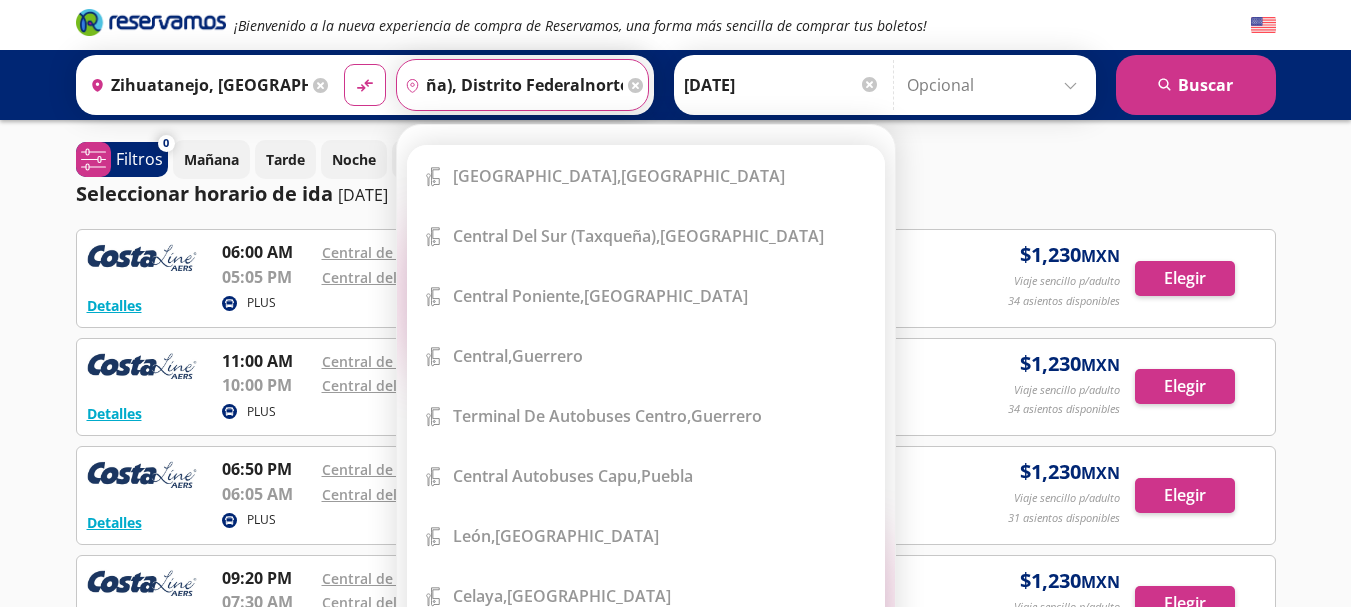 scroll, scrollTop: 0, scrollLeft: 166, axis: horizontal 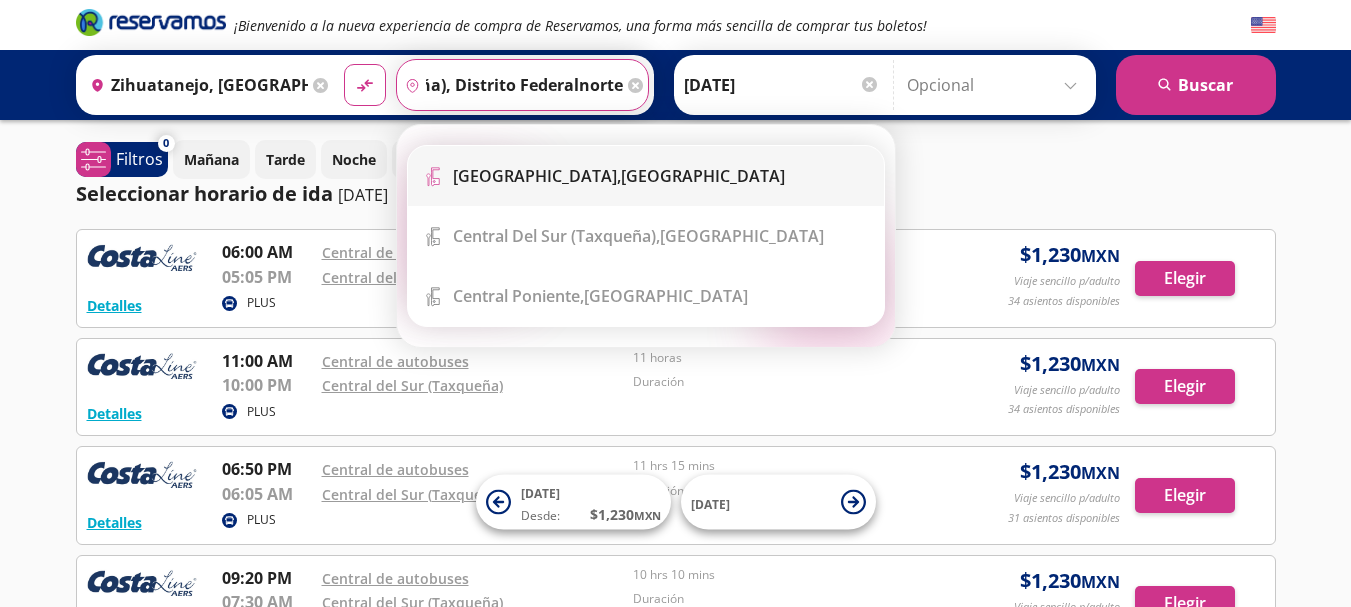 click on "[GEOGRAPHIC_DATA]," at bounding box center [537, 176] 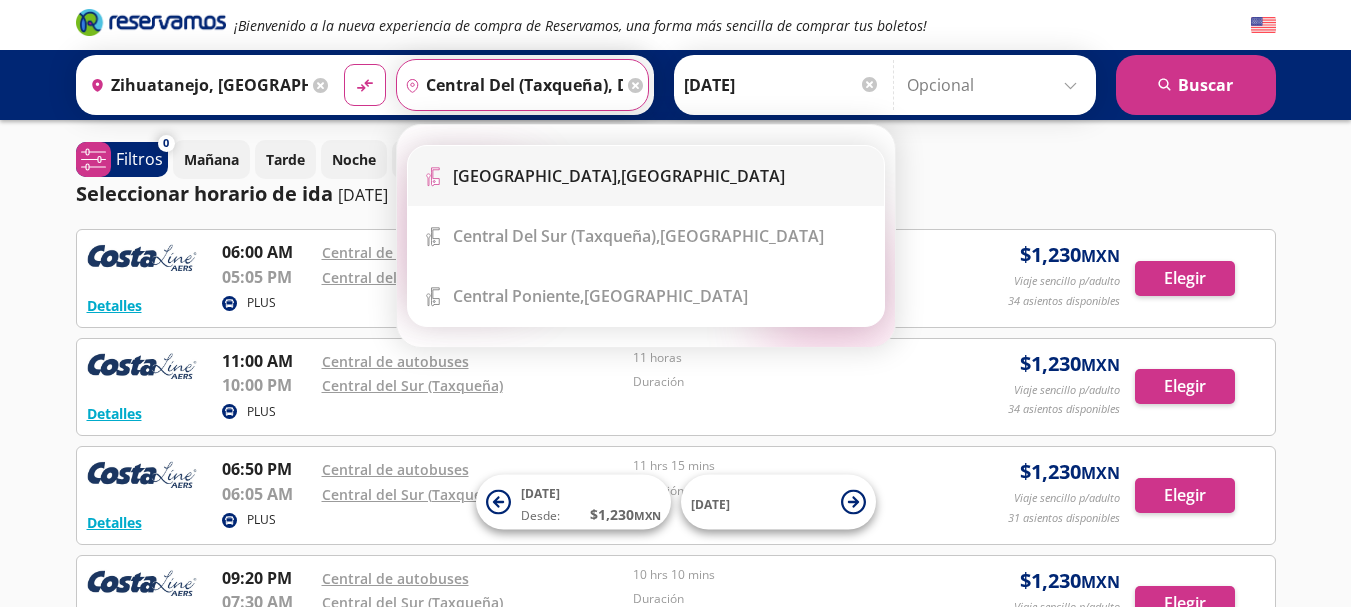 type on "[GEOGRAPHIC_DATA], [GEOGRAPHIC_DATA]" 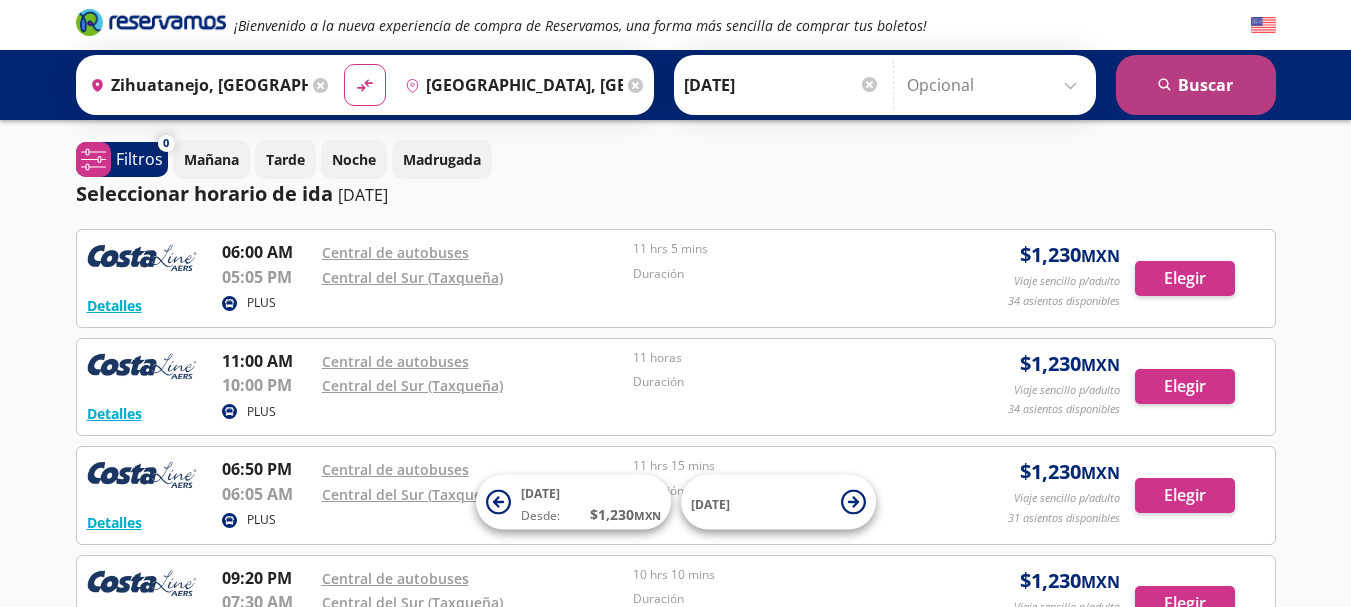 click on "search
[GEOGRAPHIC_DATA]" at bounding box center [1196, 85] 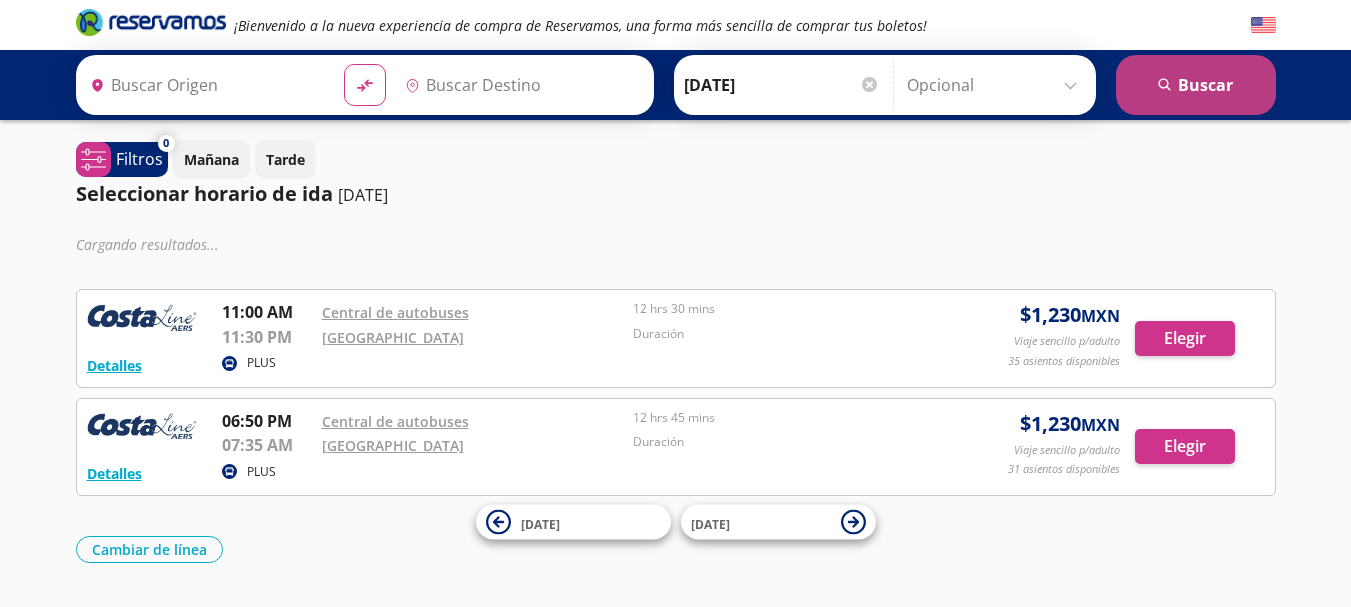 type on "[GEOGRAPHIC_DATA], [GEOGRAPHIC_DATA]" 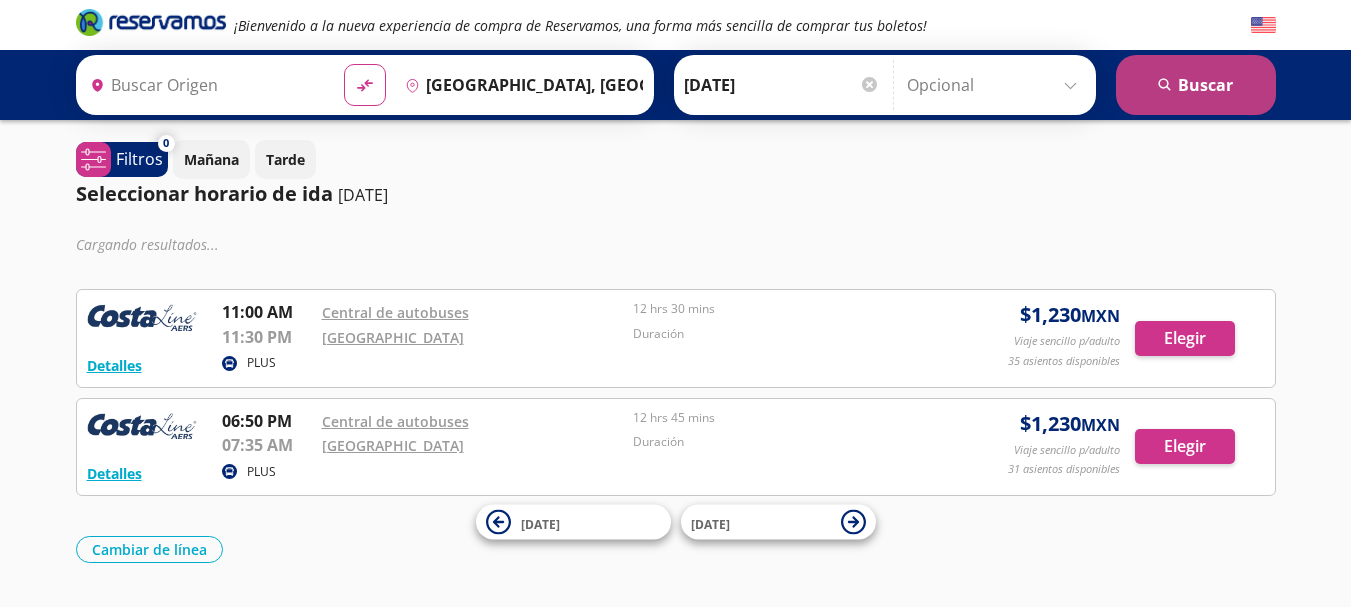 type on "Zihuatanejo, [GEOGRAPHIC_DATA]" 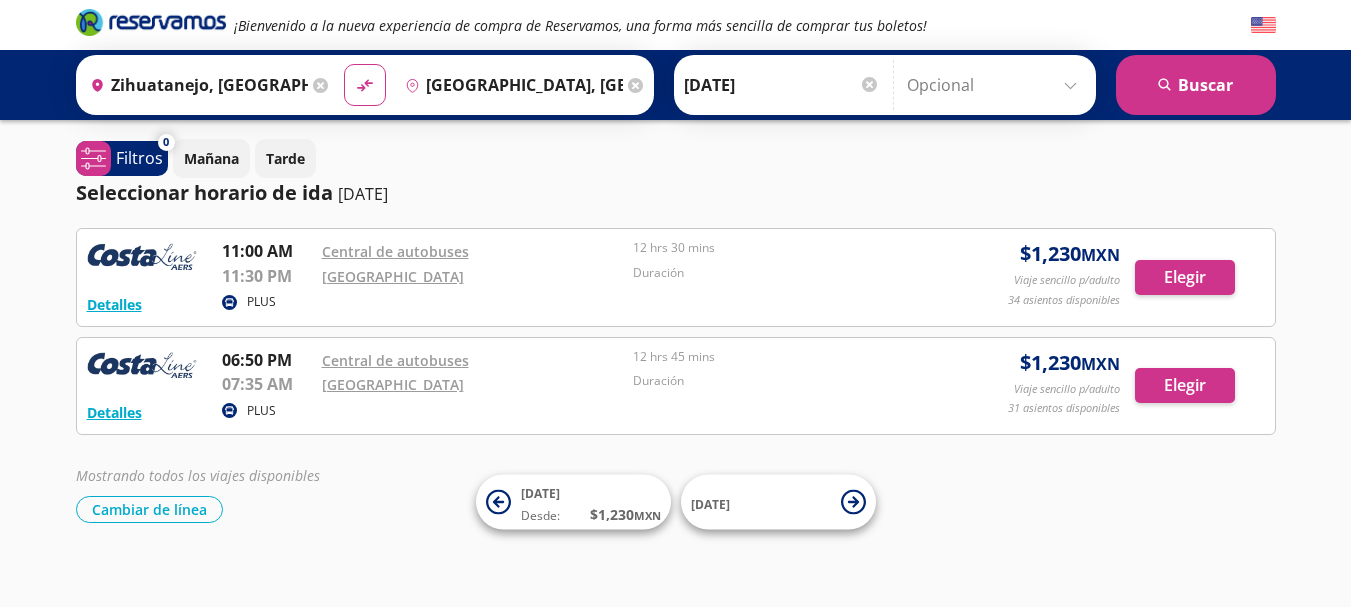 scroll, scrollTop: 0, scrollLeft: 0, axis: both 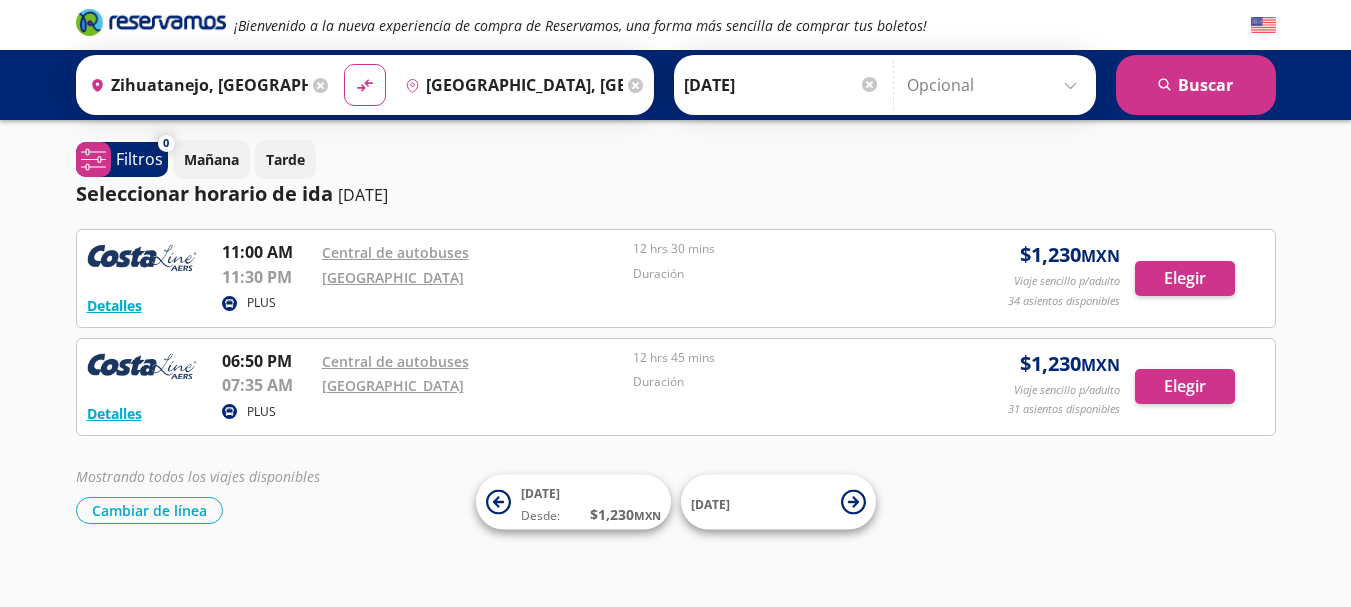 drag, startPoint x: 233, startPoint y: 84, endPoint x: 15, endPoint y: 203, distance: 248.36465 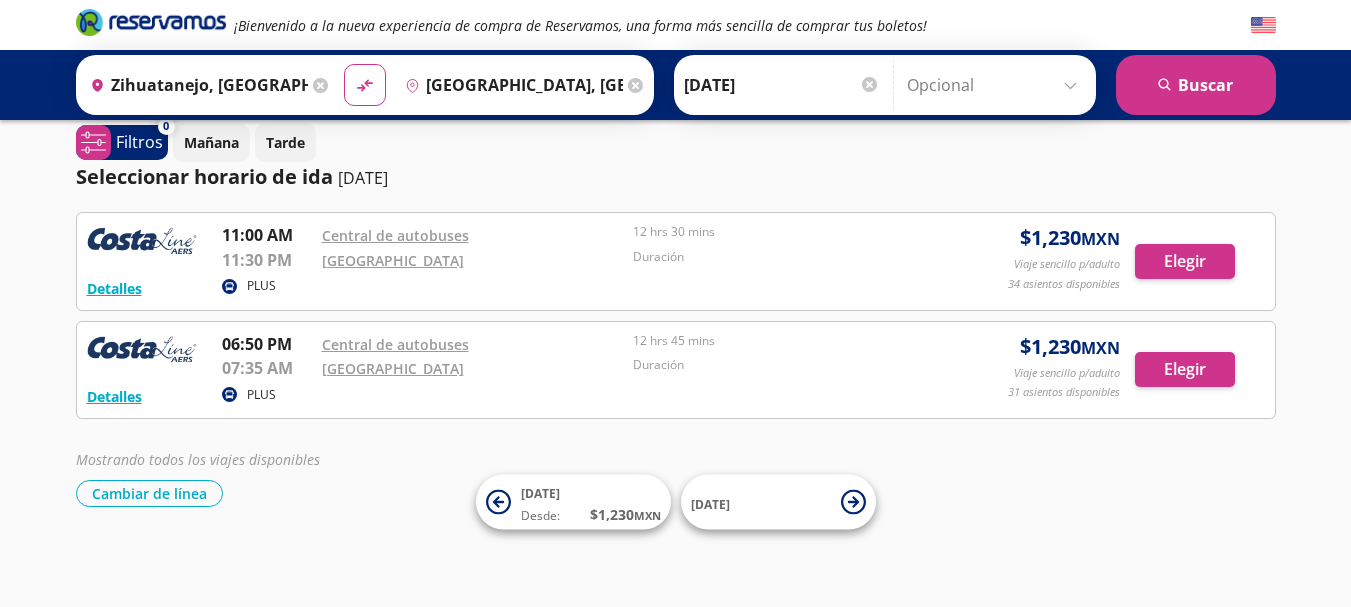scroll, scrollTop: 18, scrollLeft: 0, axis: vertical 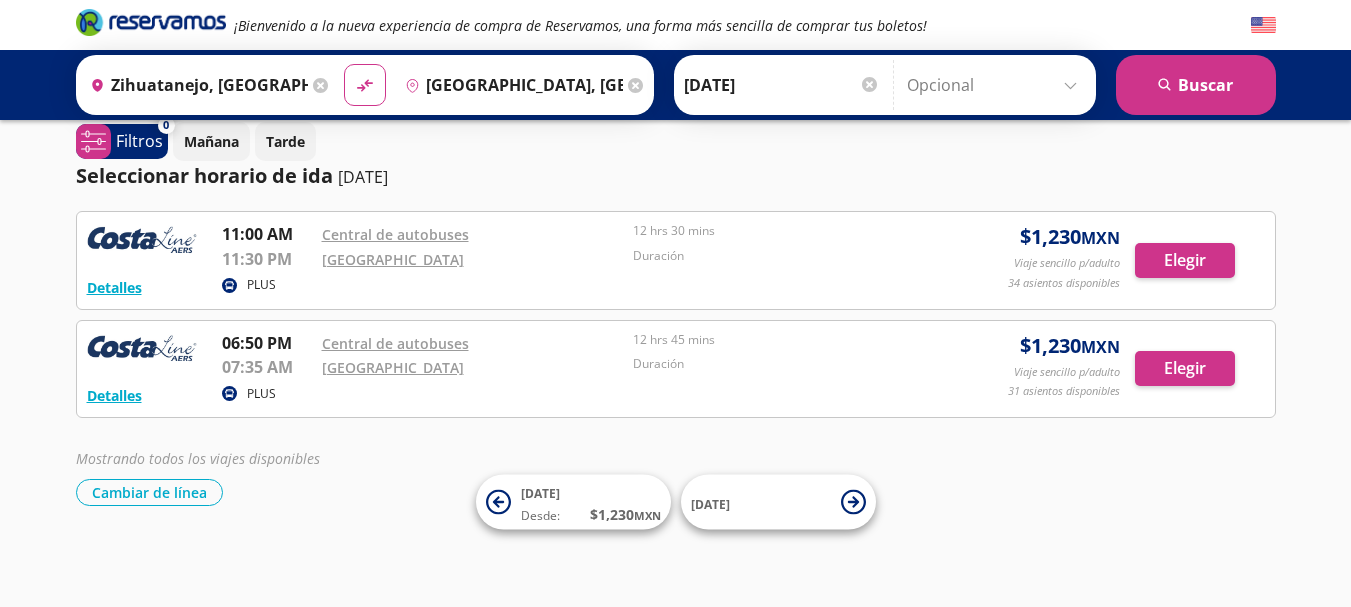 drag, startPoint x: 454, startPoint y: 158, endPoint x: 33, endPoint y: 282, distance: 438.88153 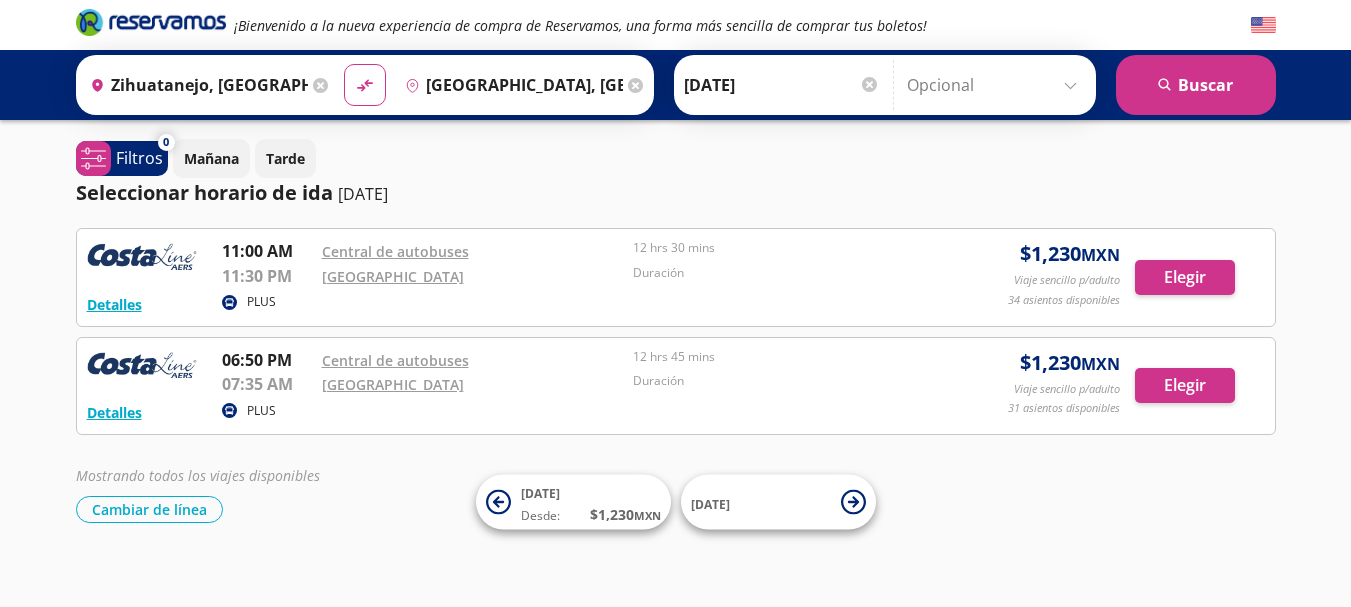 scroll, scrollTop: 0, scrollLeft: 0, axis: both 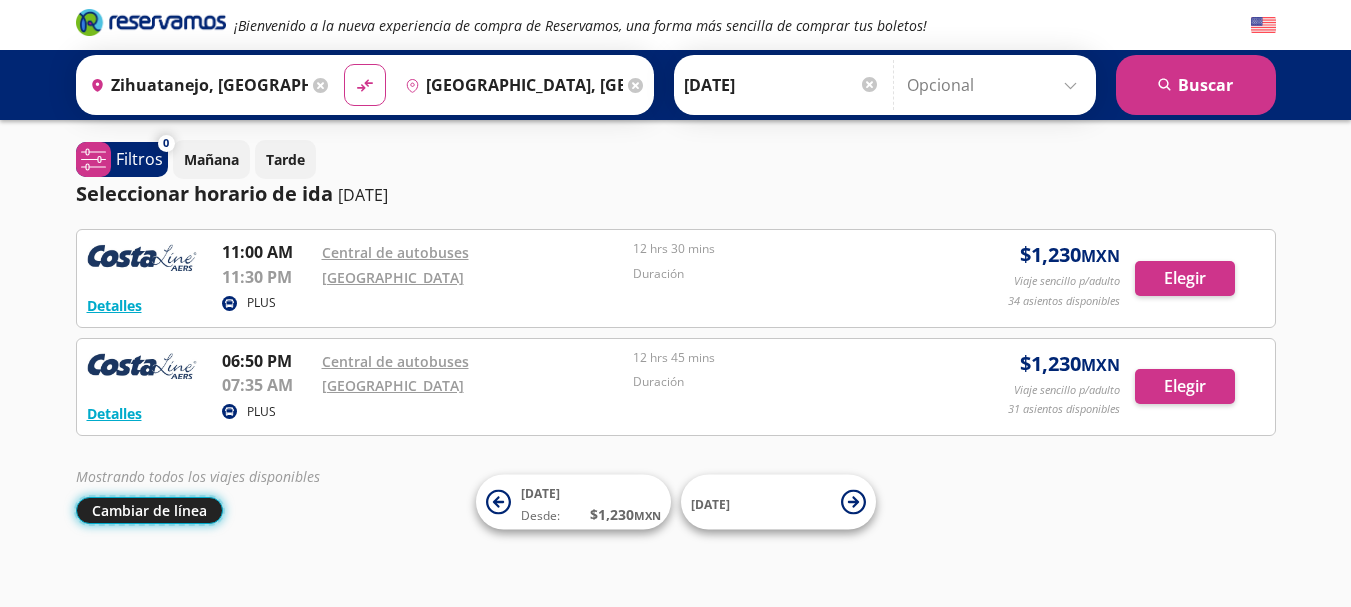 click on "Cambiar de línea" at bounding box center [149, 510] 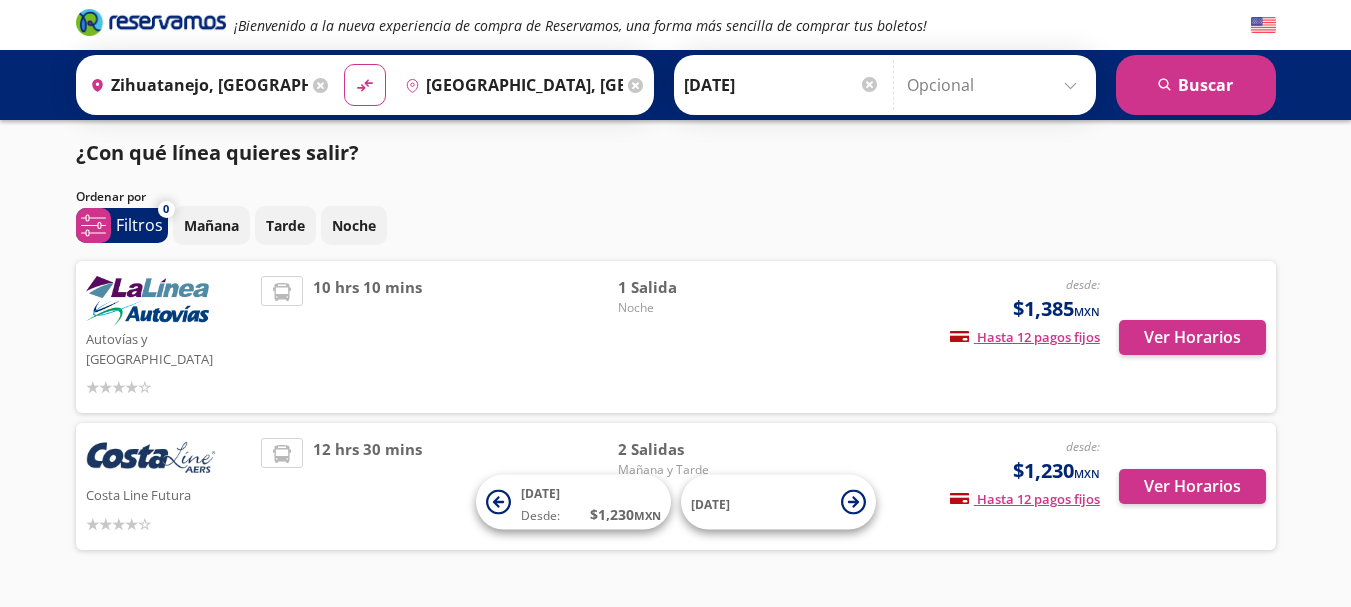 scroll, scrollTop: 0, scrollLeft: 0, axis: both 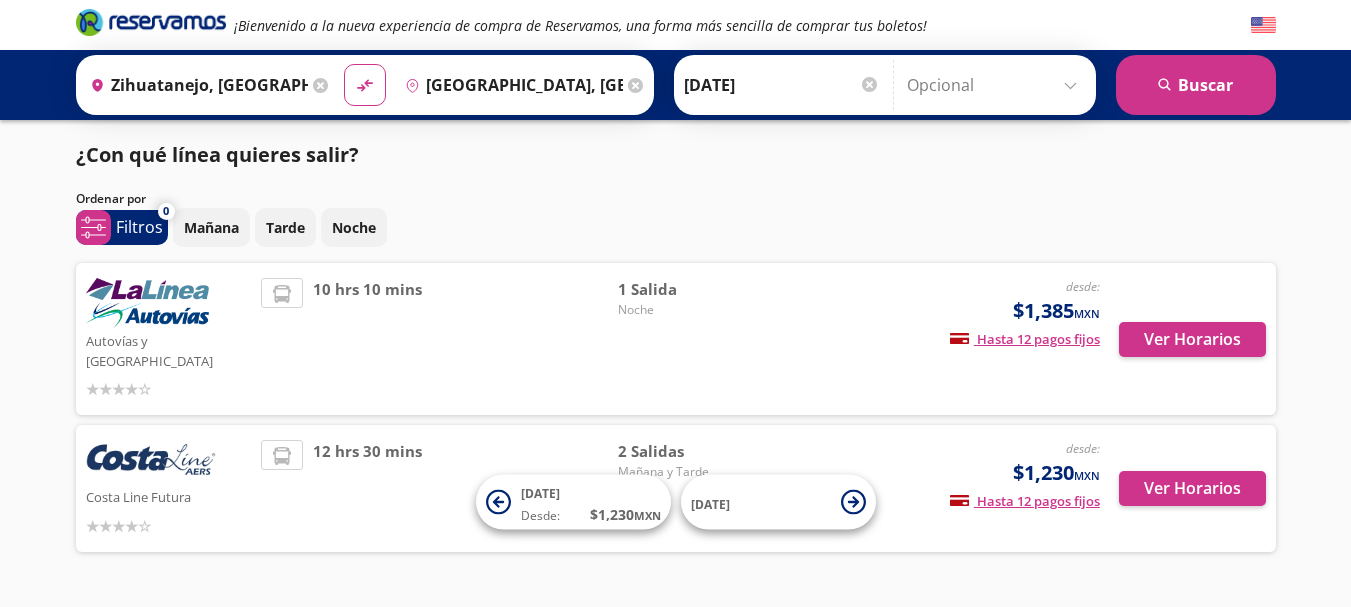 click on "Noche" at bounding box center (688, 310) 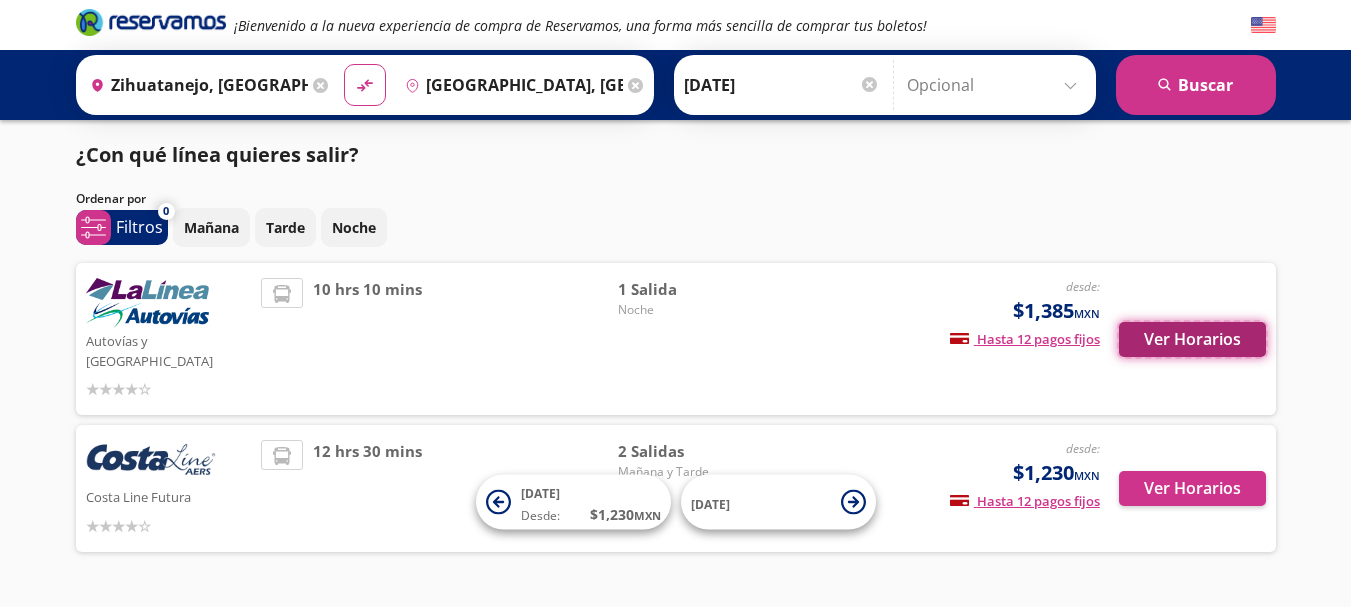 click on "Ver Horarios" at bounding box center [1192, 339] 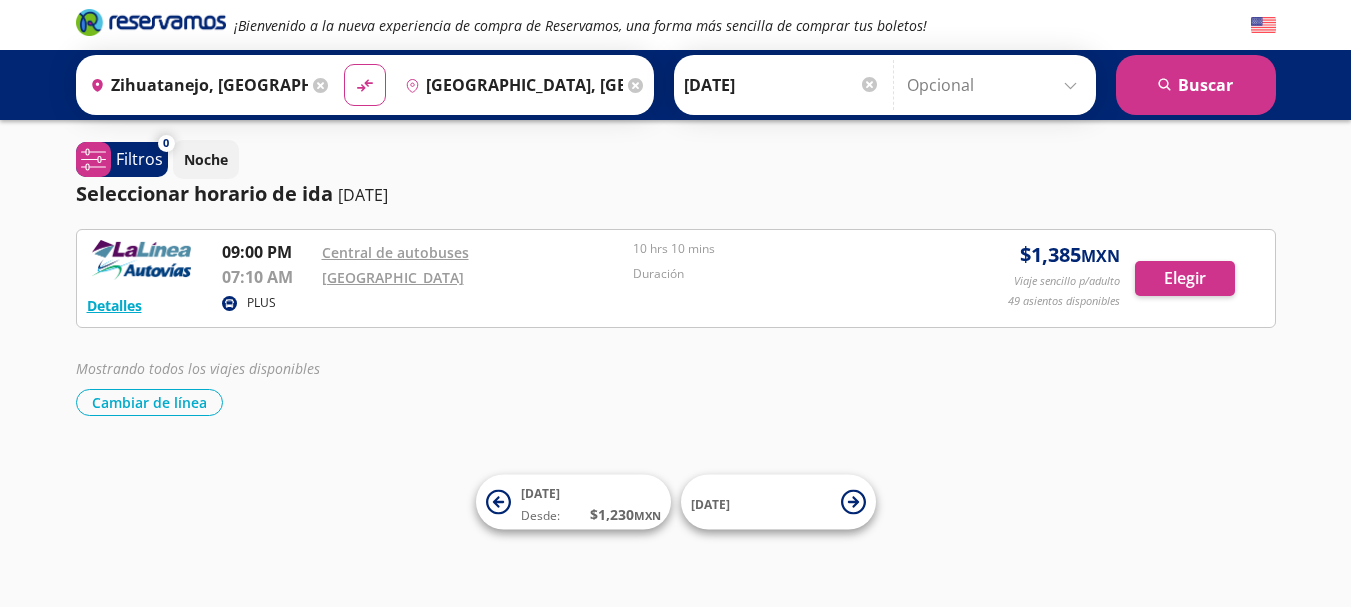 scroll, scrollTop: 1, scrollLeft: 0, axis: vertical 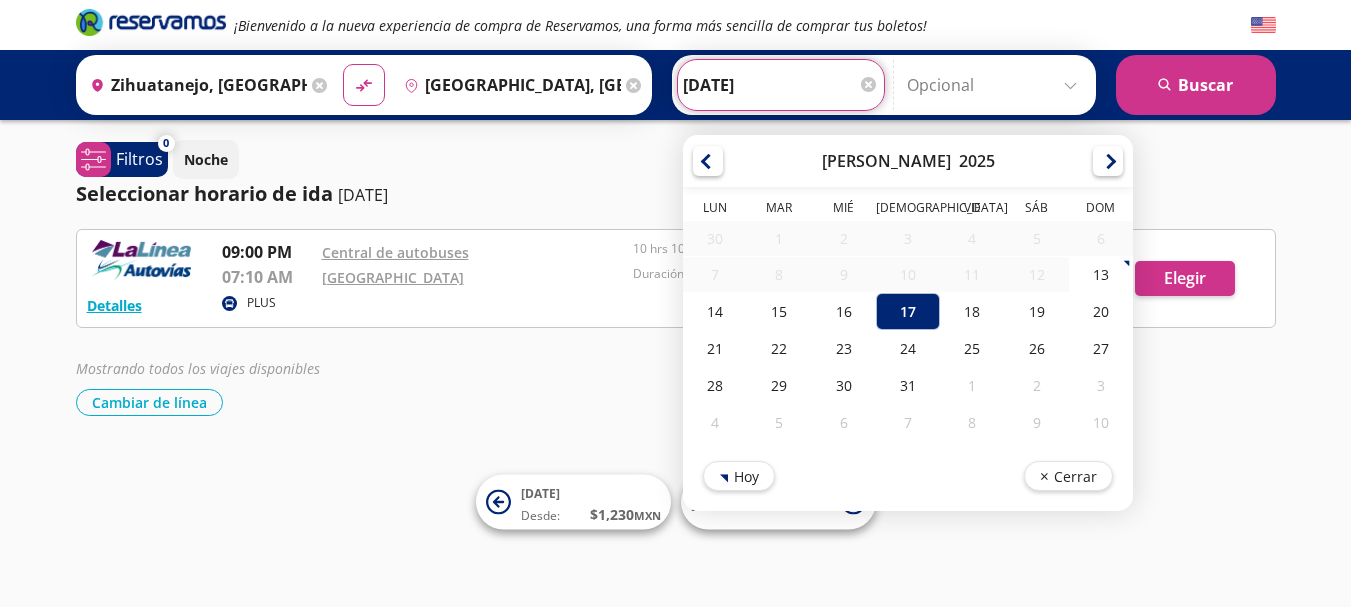 click on "[DATE]" at bounding box center [781, 85] 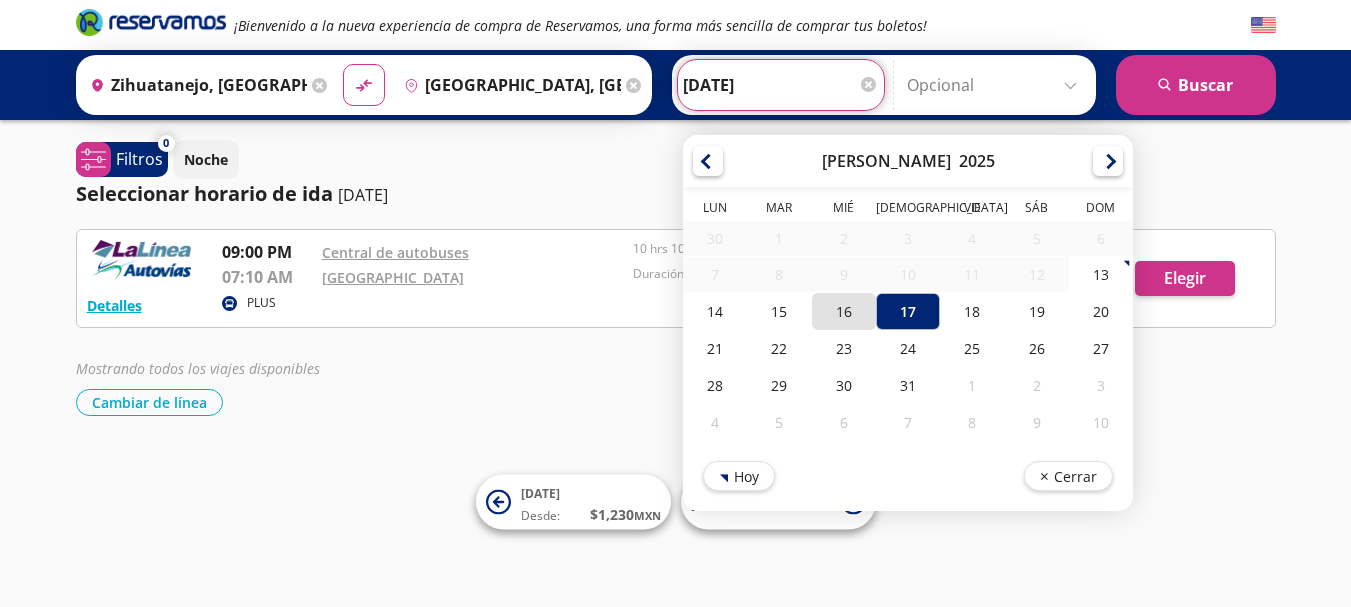 click on "16" at bounding box center (843, 311) 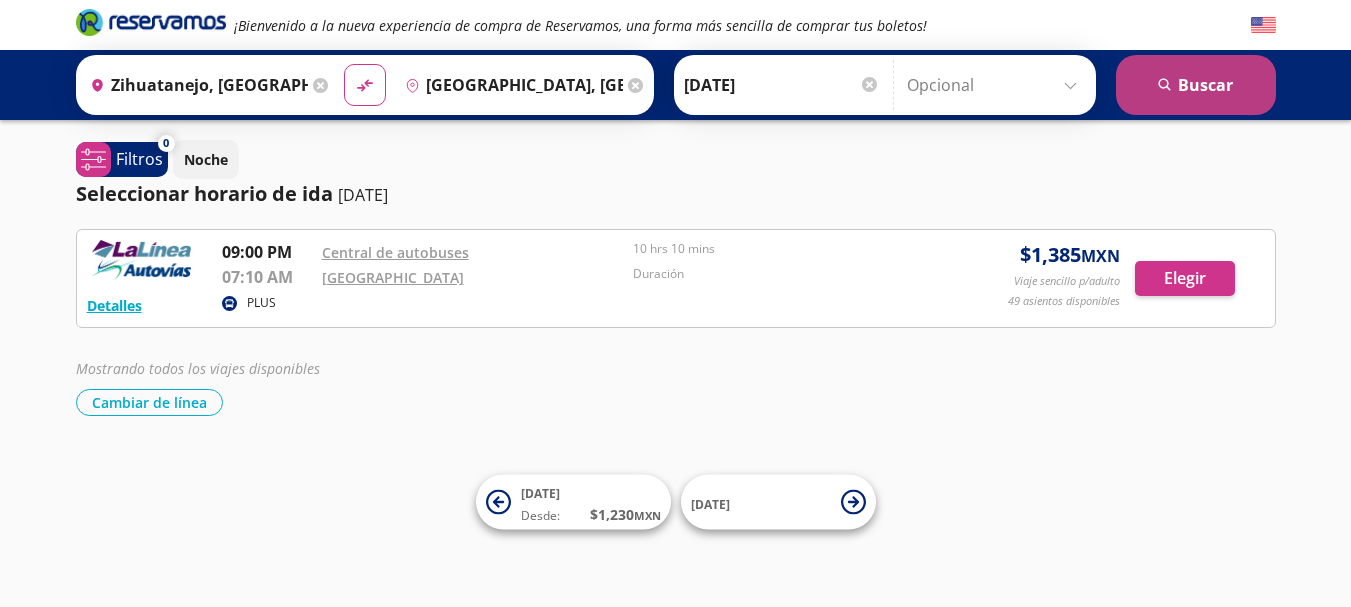 click on "search
[GEOGRAPHIC_DATA]" at bounding box center (1196, 85) 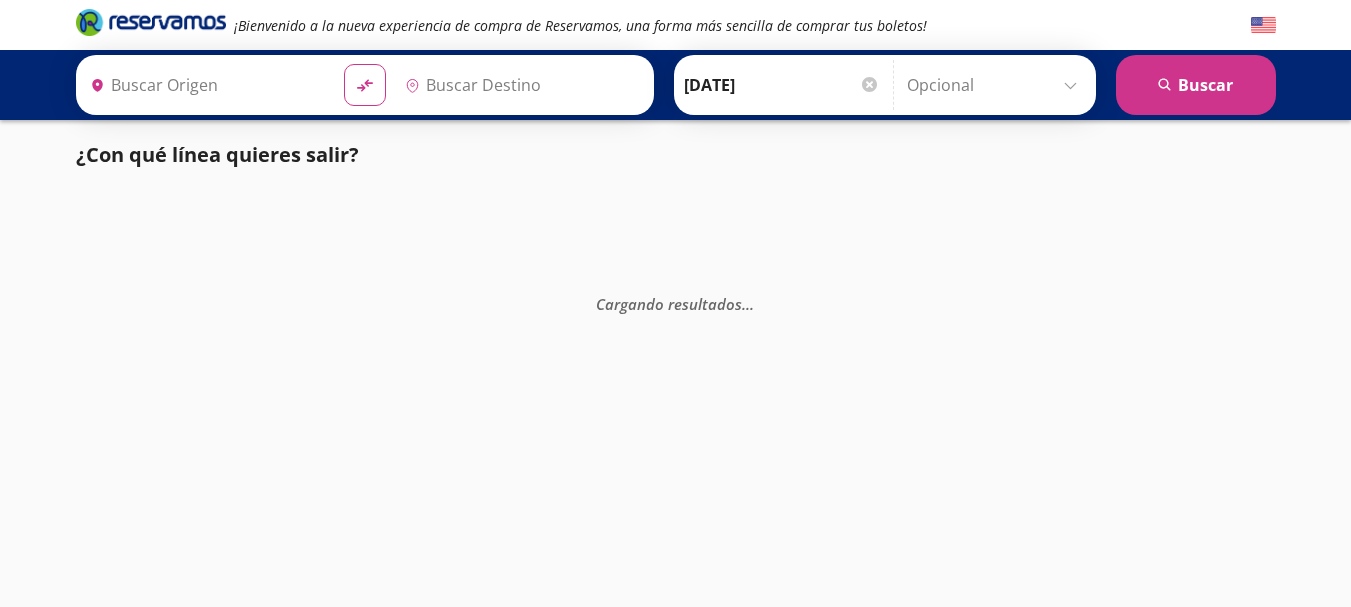 type on "[GEOGRAPHIC_DATA], [GEOGRAPHIC_DATA]" 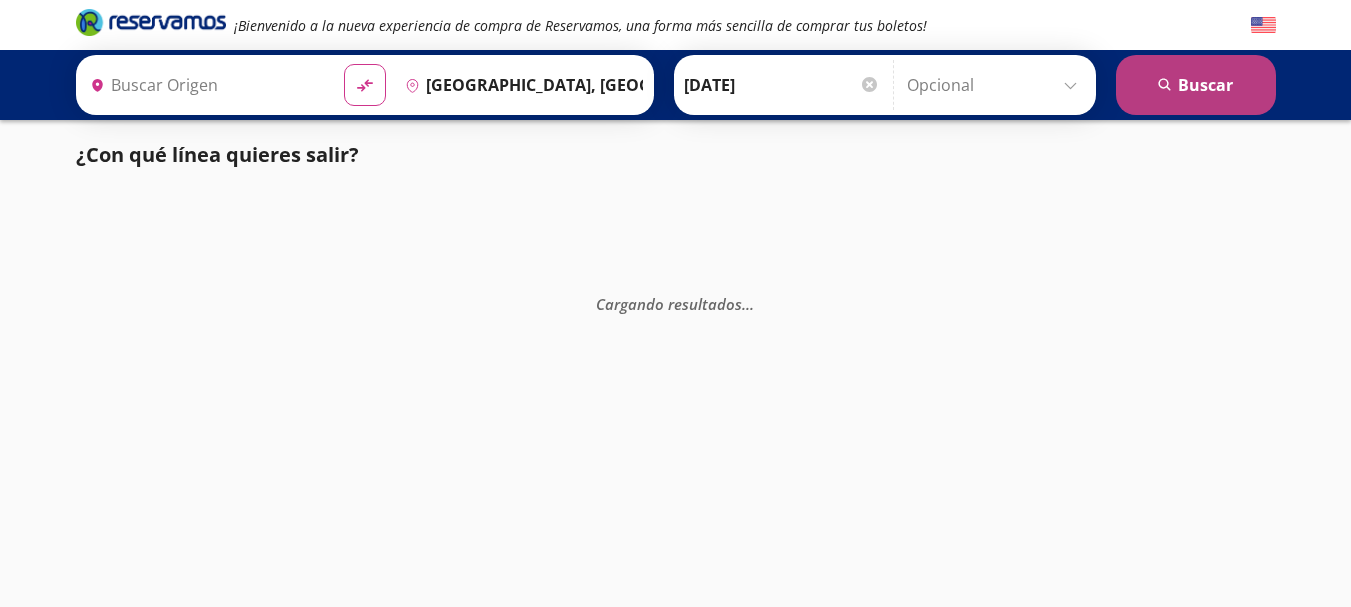 type on "Zihuatanejo, [GEOGRAPHIC_DATA]" 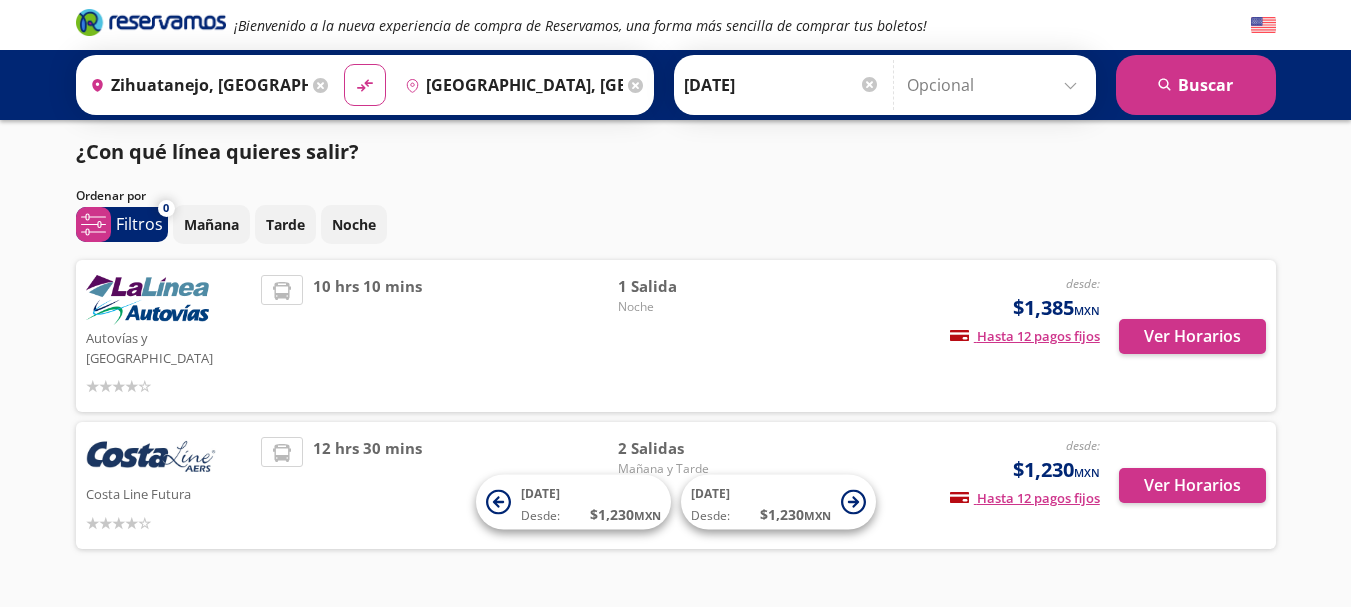 scroll, scrollTop: 0, scrollLeft: 0, axis: both 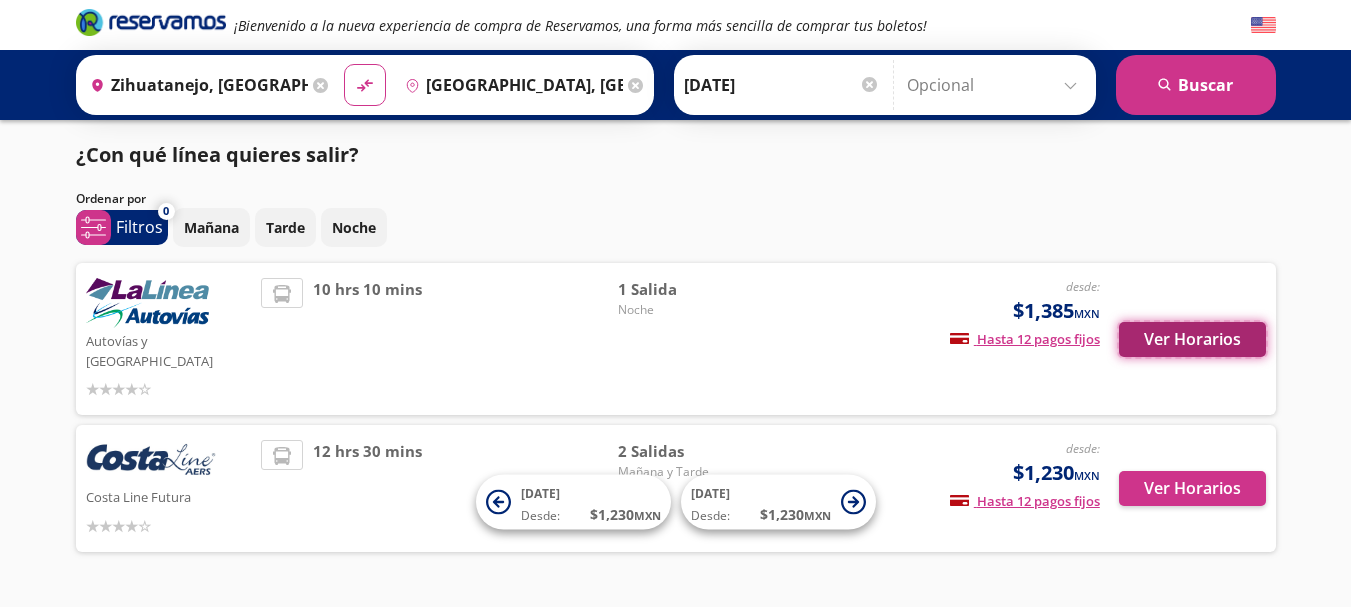 click on "Ver Horarios" at bounding box center (1192, 339) 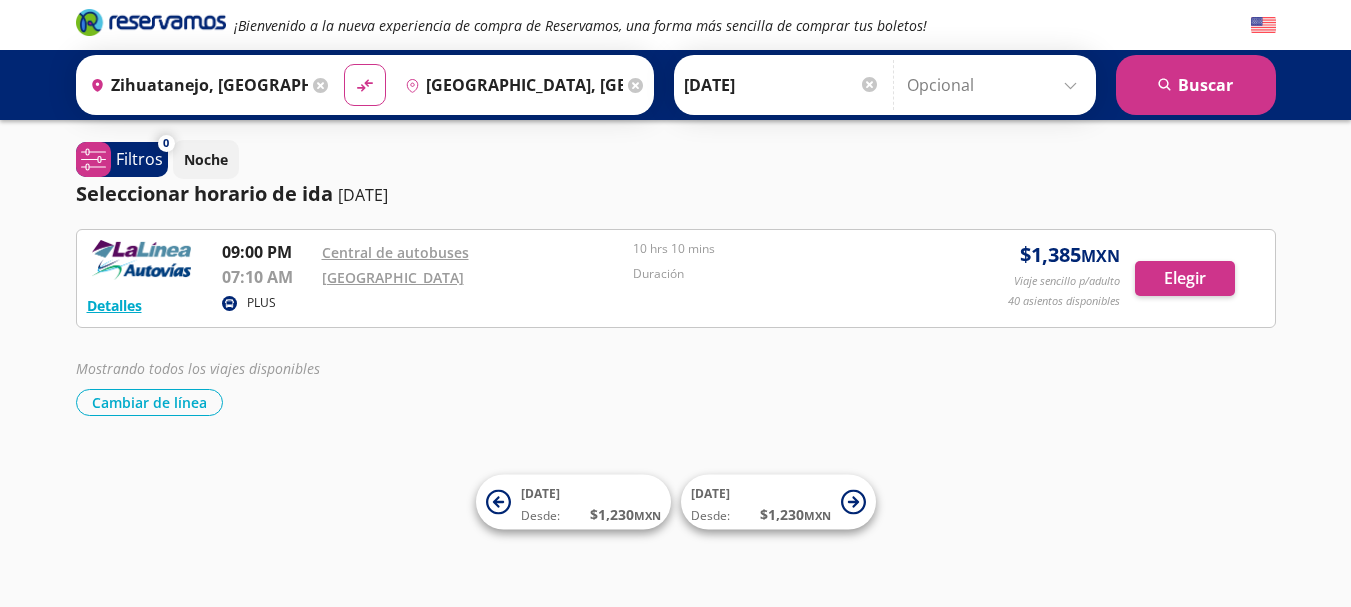 scroll, scrollTop: 1, scrollLeft: 0, axis: vertical 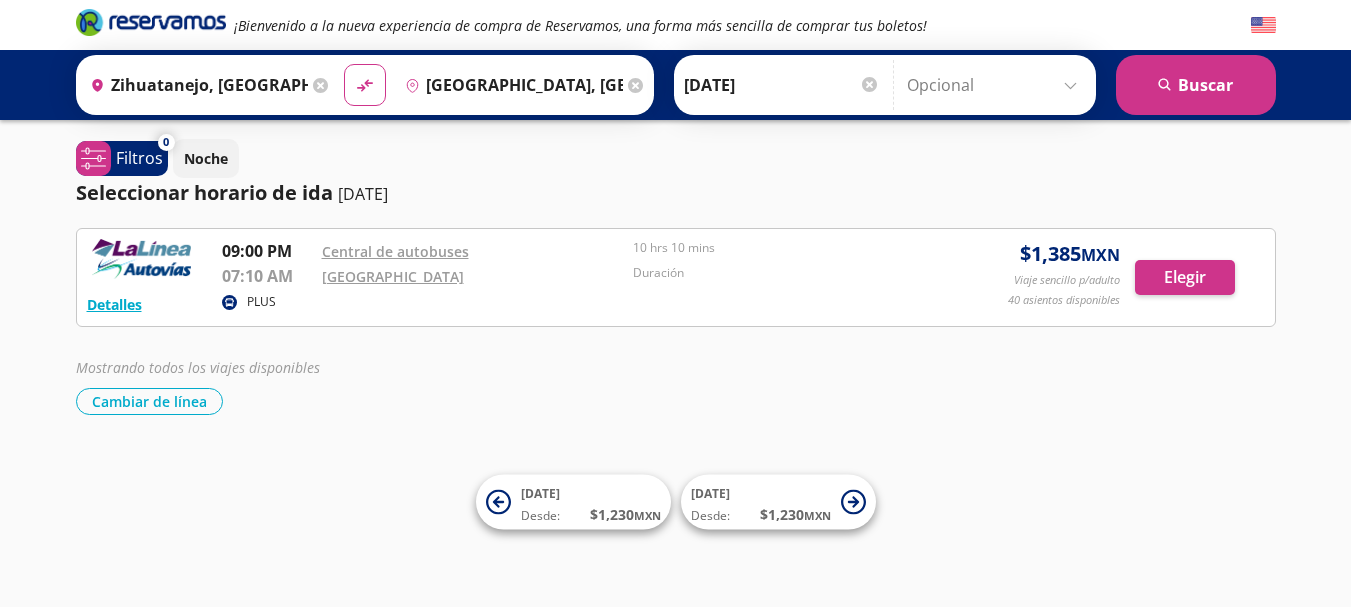 click on "40 asientos disponibles" at bounding box center (1064, 300) 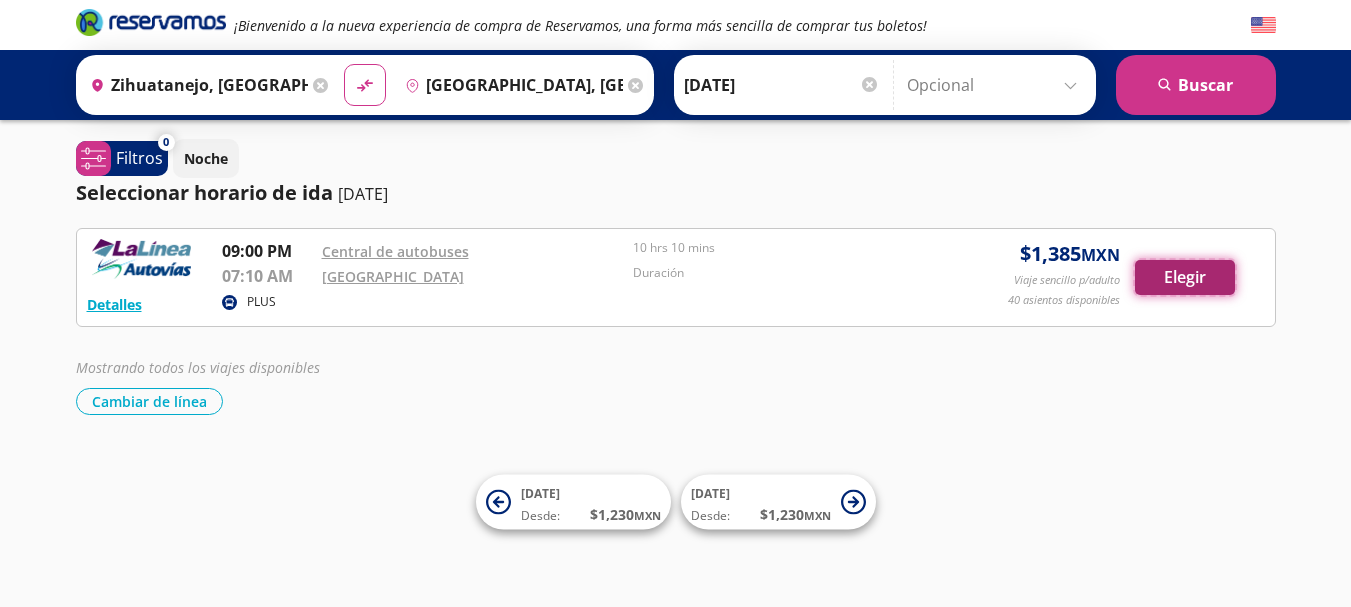 click on "Elegir" at bounding box center (1185, 277) 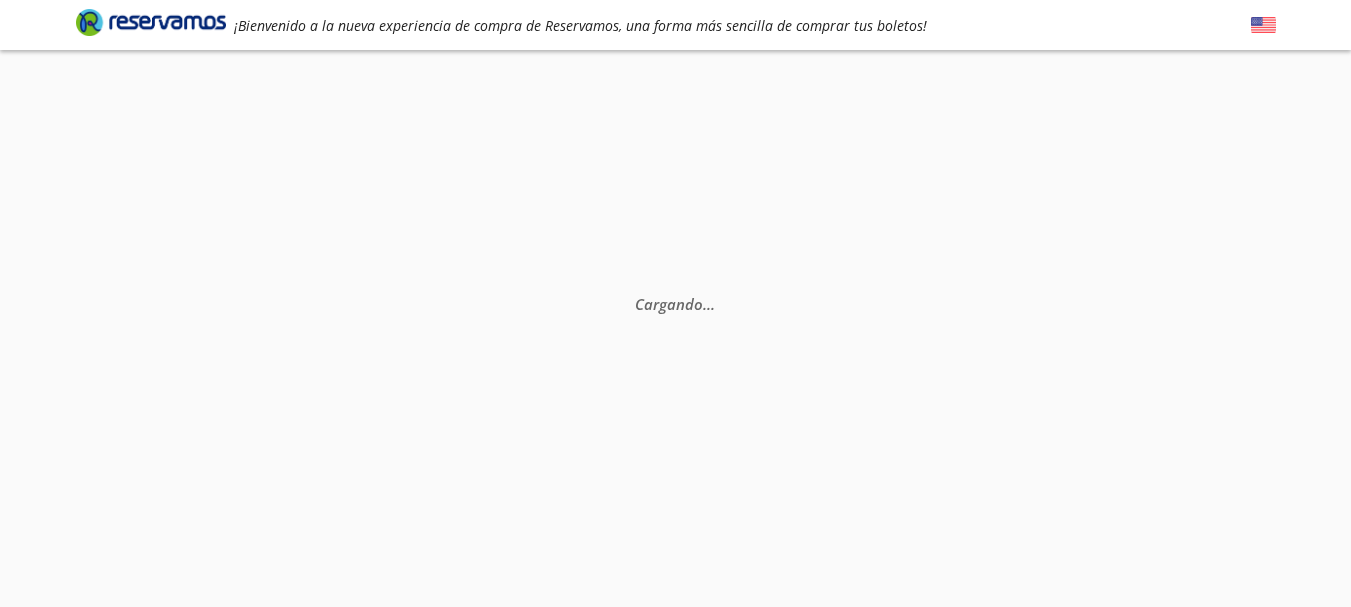 scroll, scrollTop: 0, scrollLeft: 0, axis: both 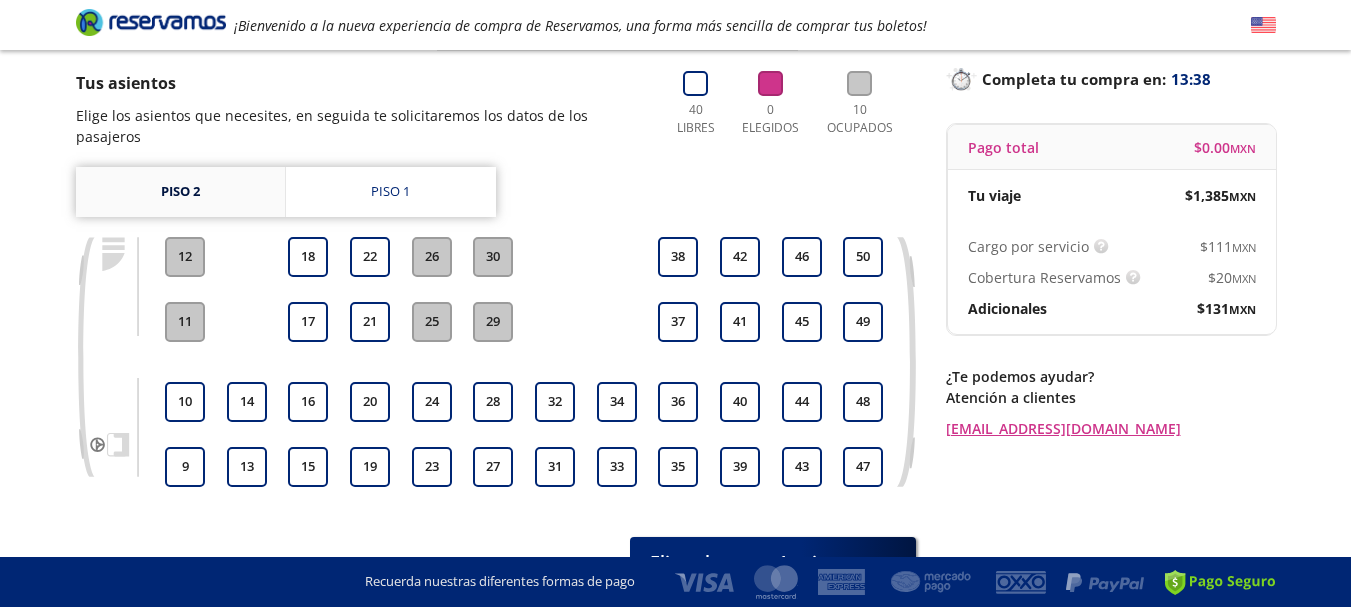 click on "Piso 2" at bounding box center [180, 192] 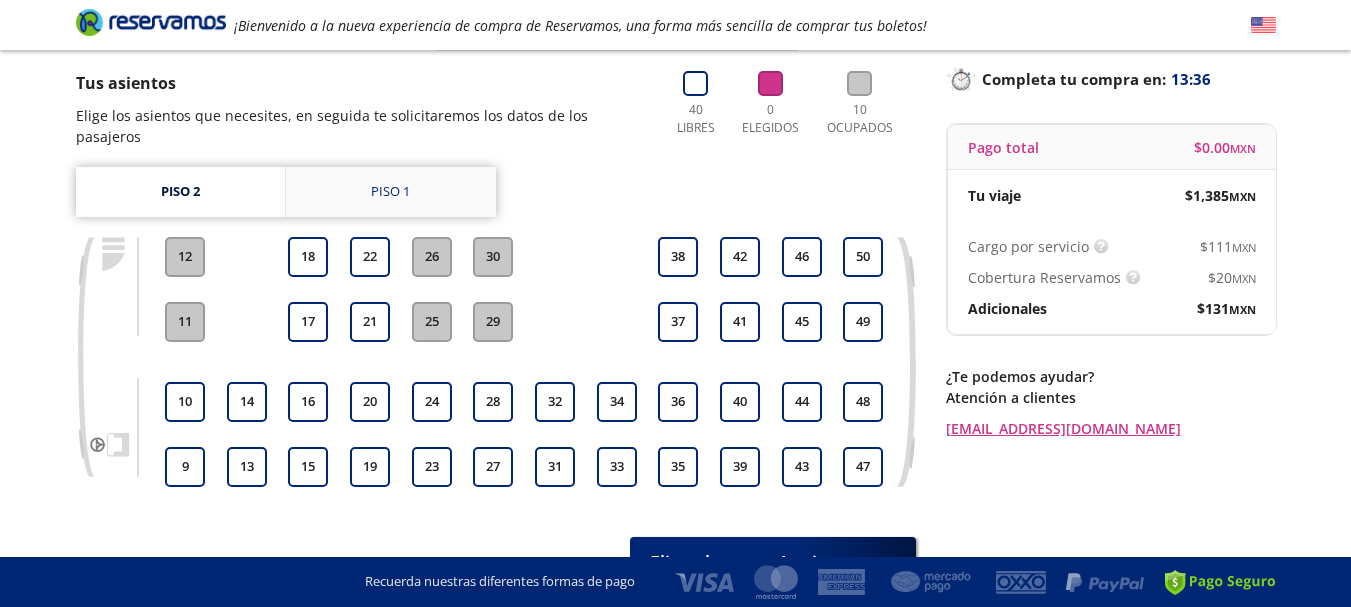 click on "Piso 1" at bounding box center [390, 192] 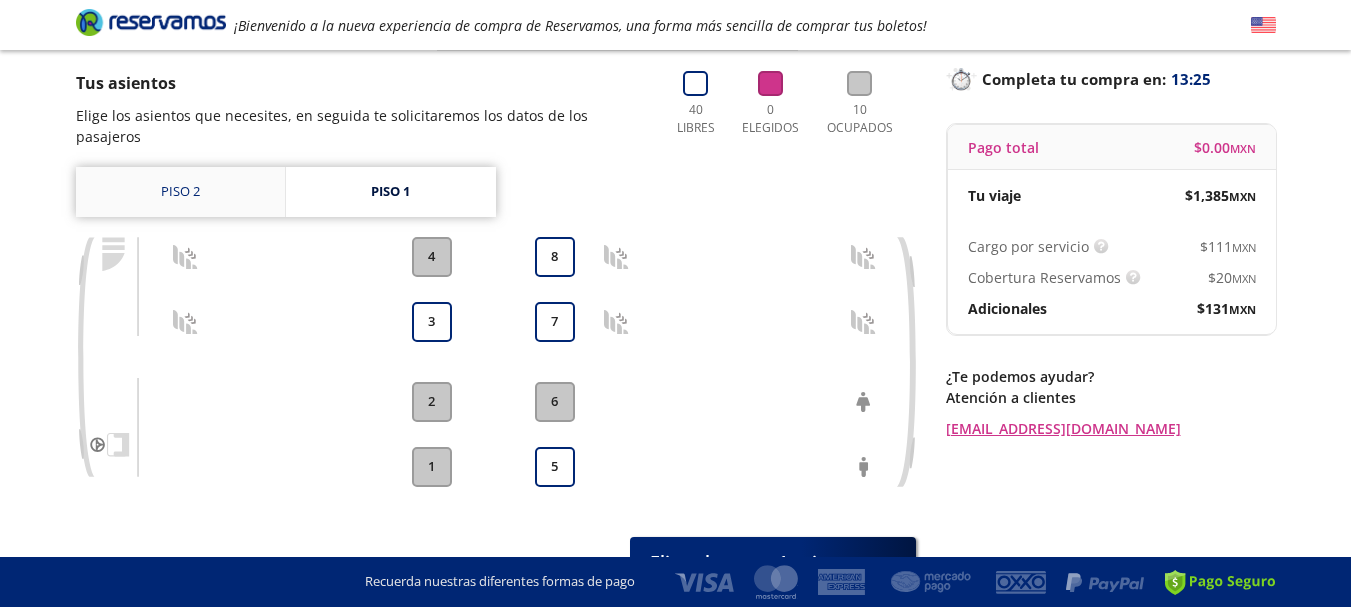 click on "Piso 2" at bounding box center (180, 192) 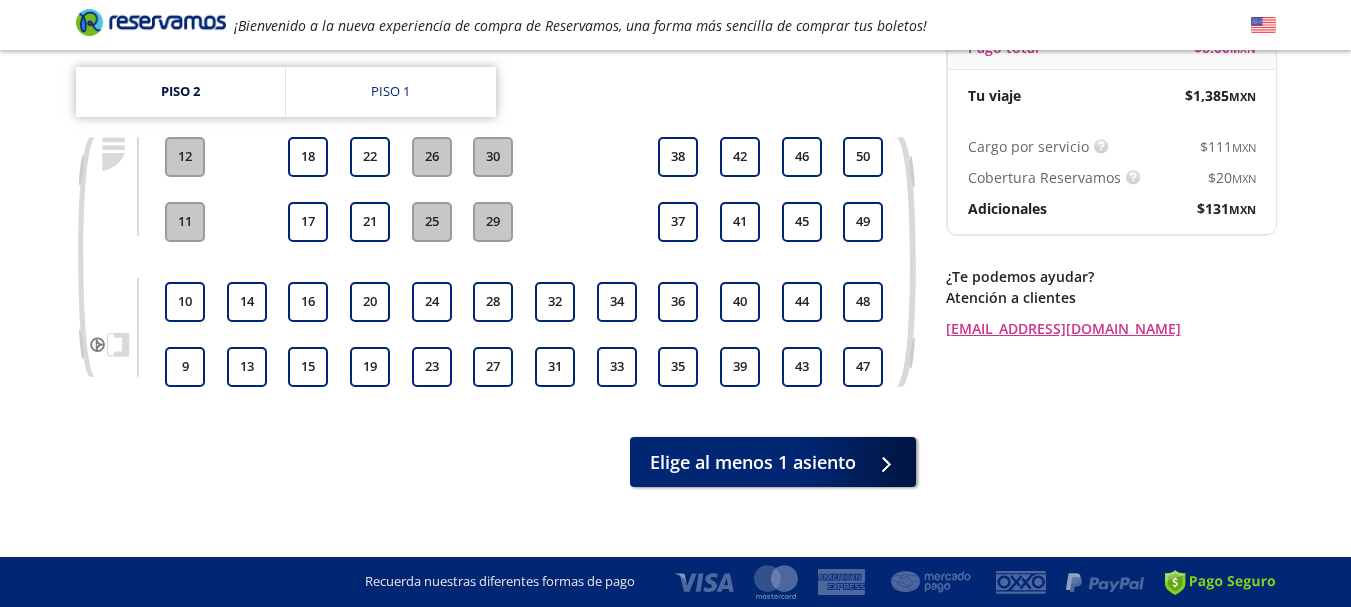 scroll, scrollTop: 126, scrollLeft: 0, axis: vertical 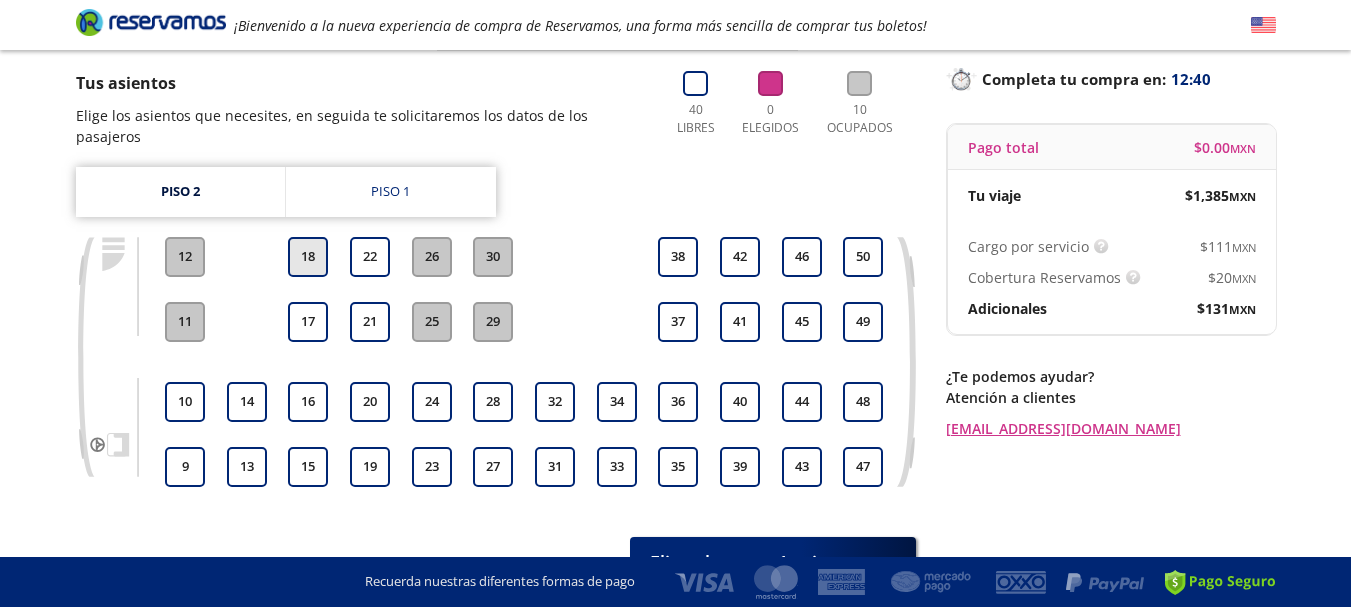 click on "18" at bounding box center (308, 257) 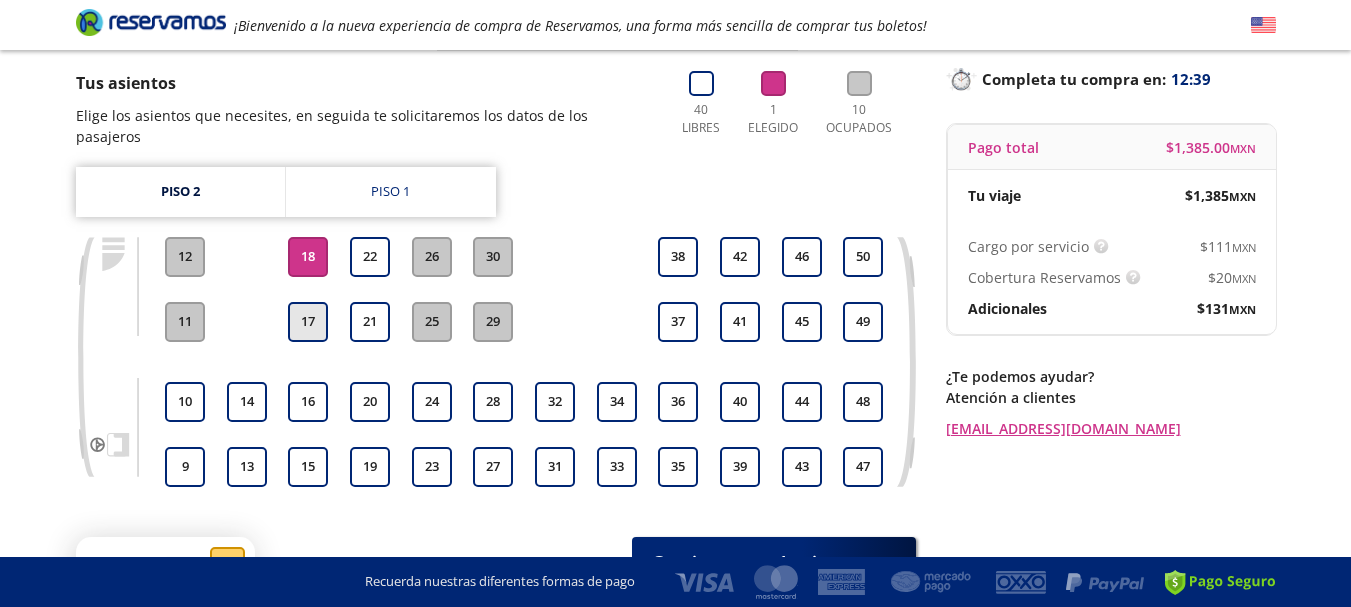click on "17" at bounding box center (308, 322) 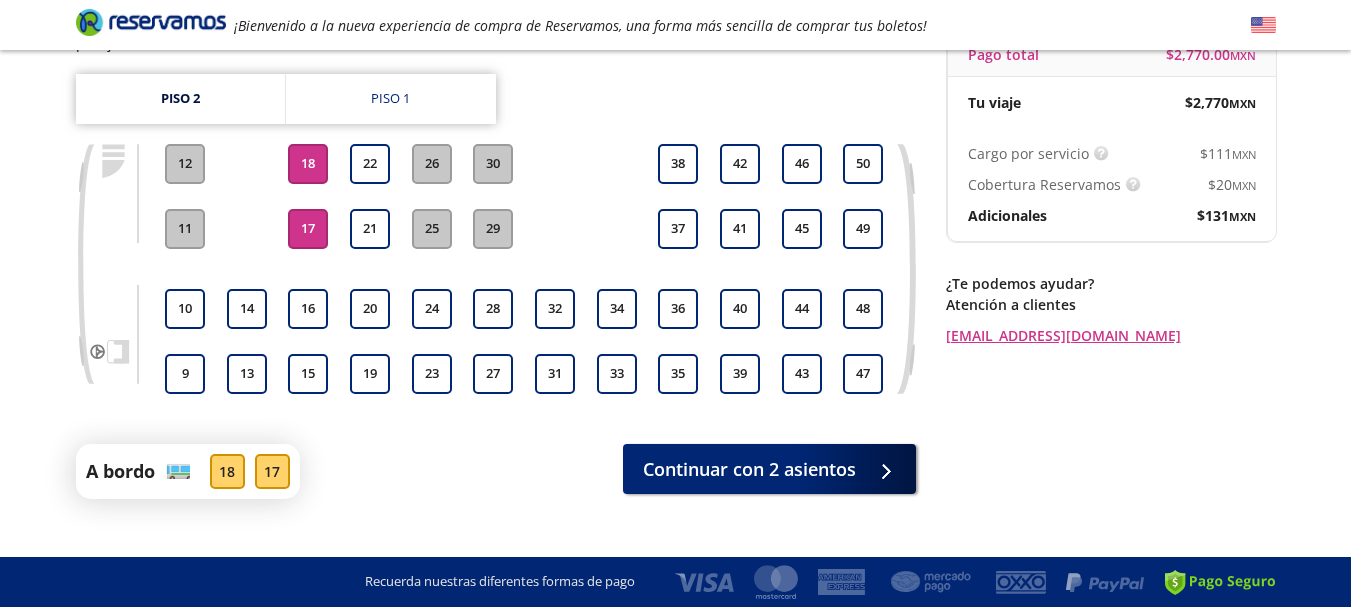 scroll, scrollTop: 231, scrollLeft: 0, axis: vertical 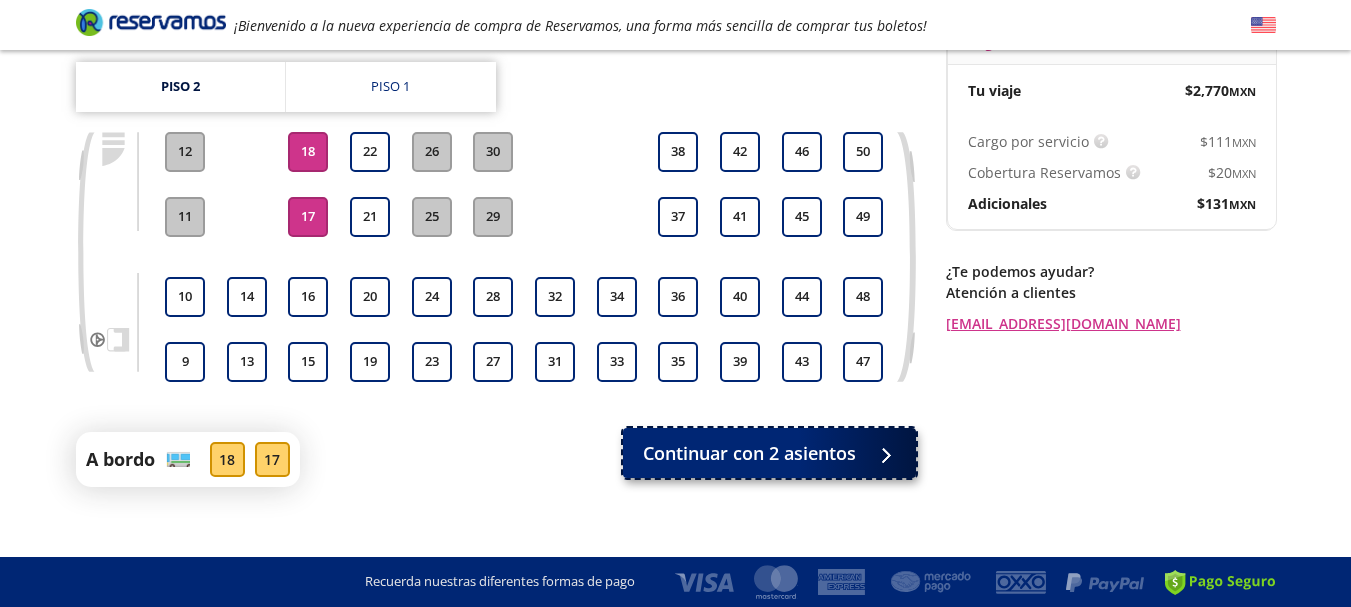 click on "Continuar con 2 asientos" at bounding box center [749, 453] 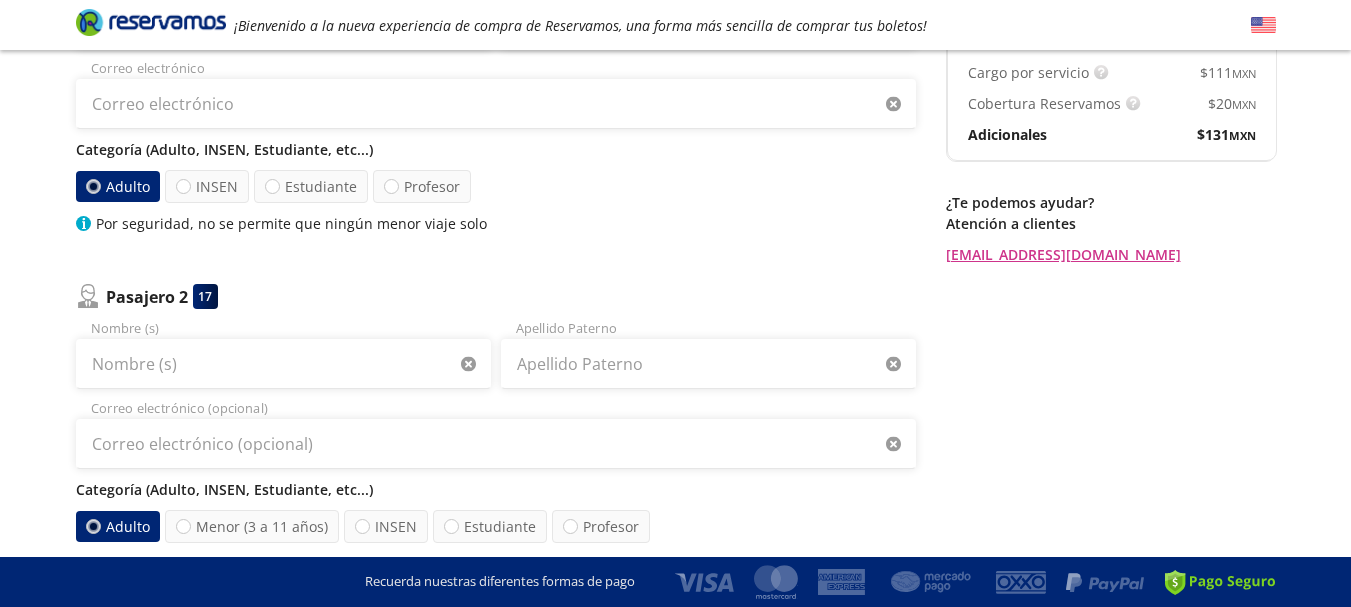 scroll, scrollTop: 400, scrollLeft: 0, axis: vertical 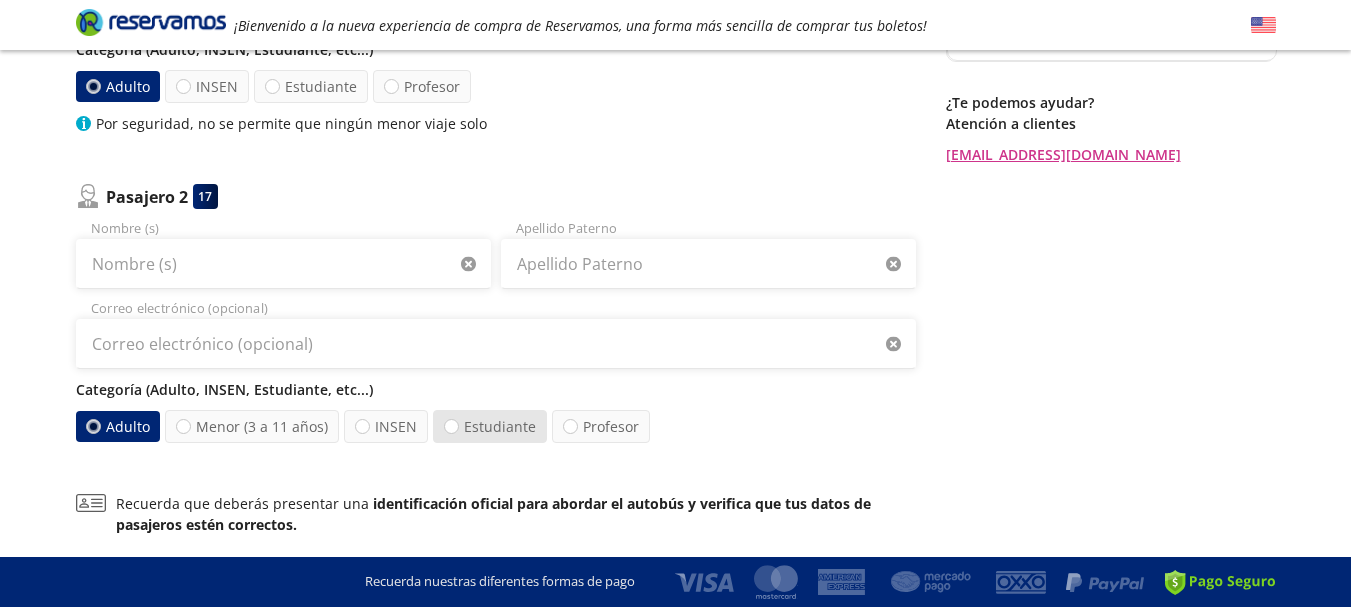 click on "Estudiante" at bounding box center (490, 426) 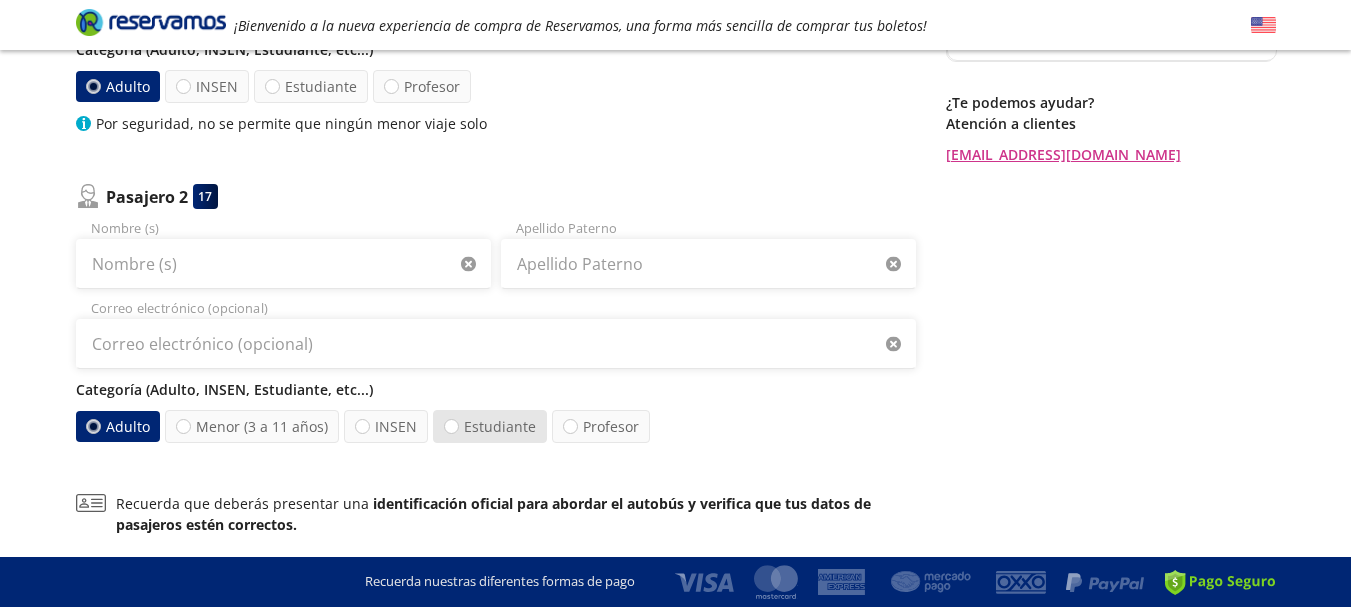 radio on "false" 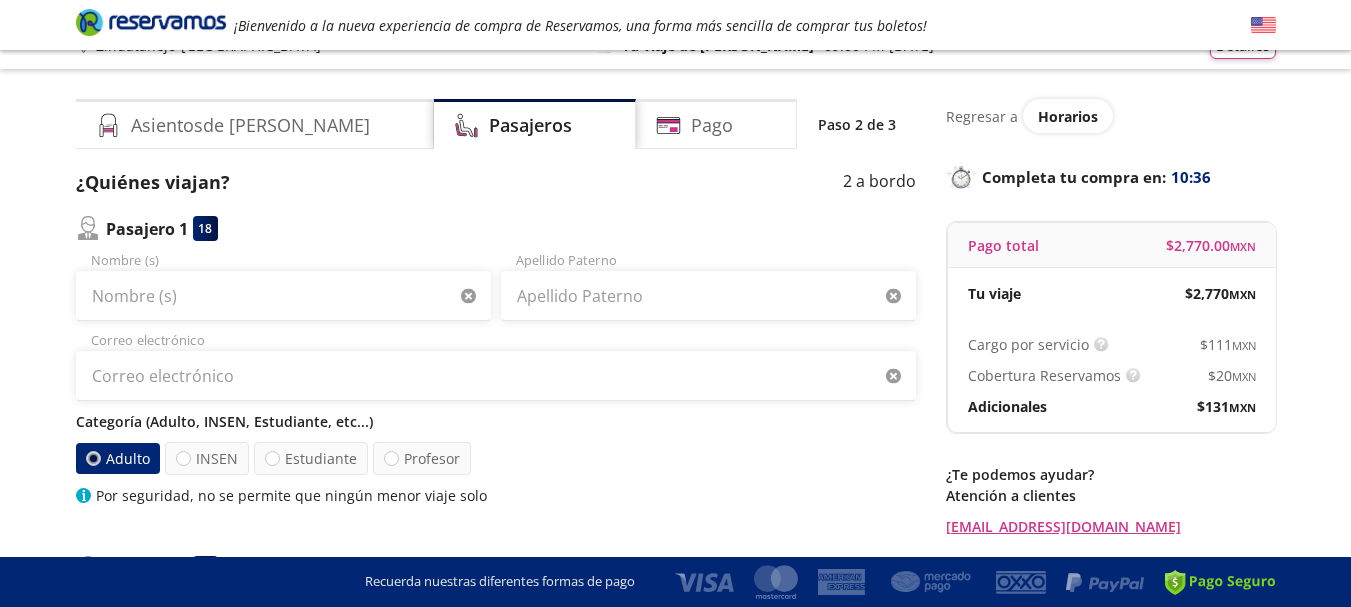 scroll, scrollTop: 0, scrollLeft: 0, axis: both 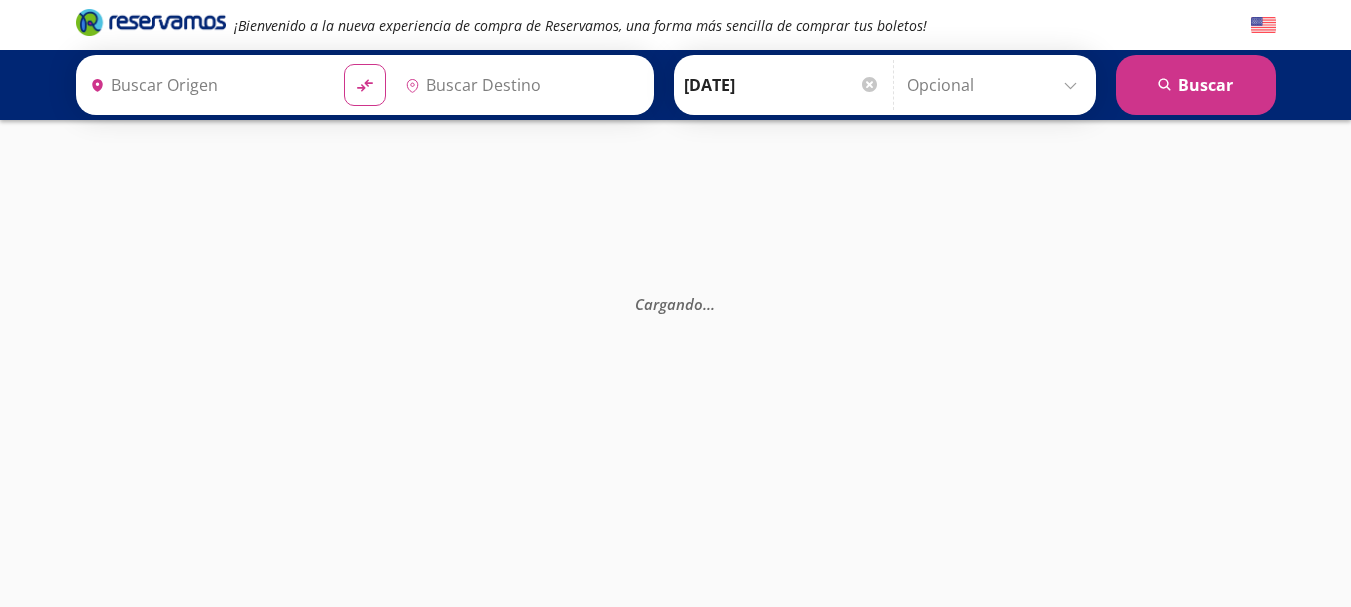 type on "[GEOGRAPHIC_DATA], [GEOGRAPHIC_DATA]" 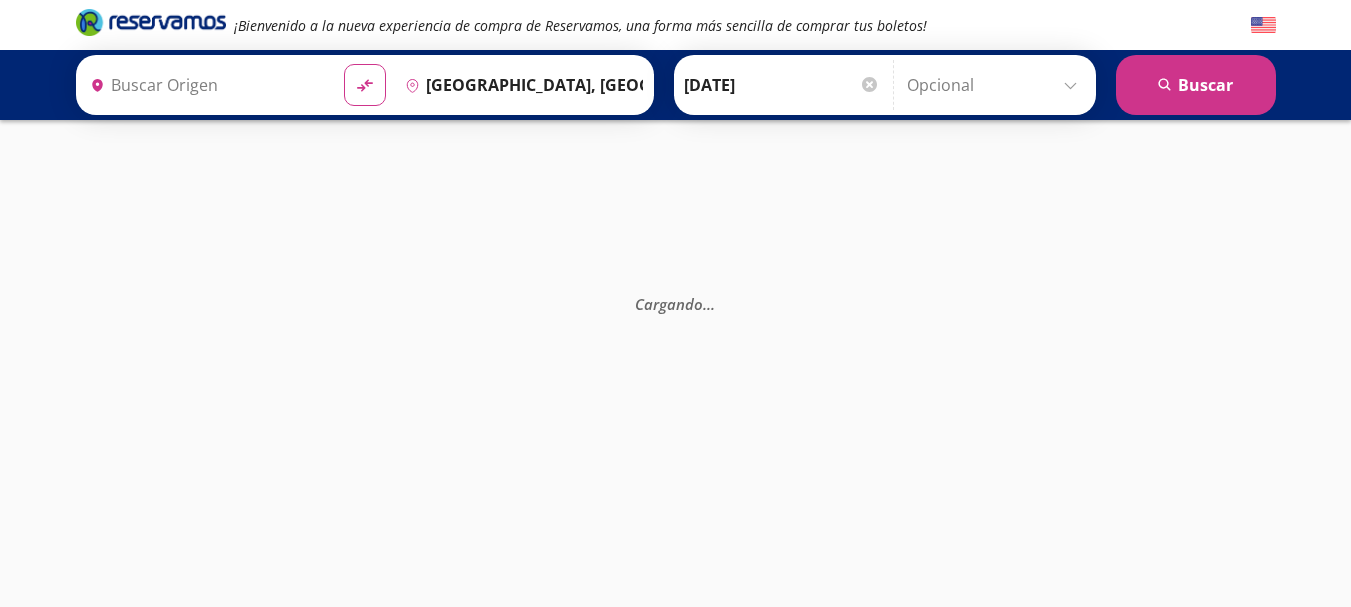 type on "Central de Autobuses, [GEOGRAPHIC_DATA]" 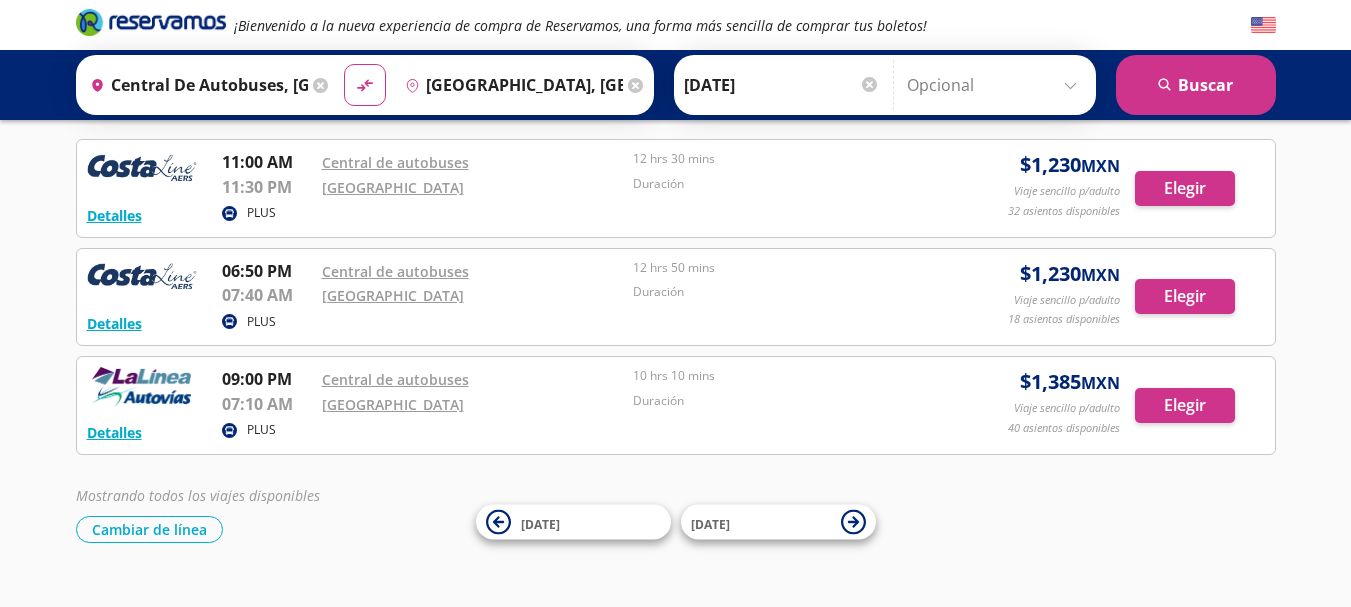 scroll, scrollTop: 127, scrollLeft: 0, axis: vertical 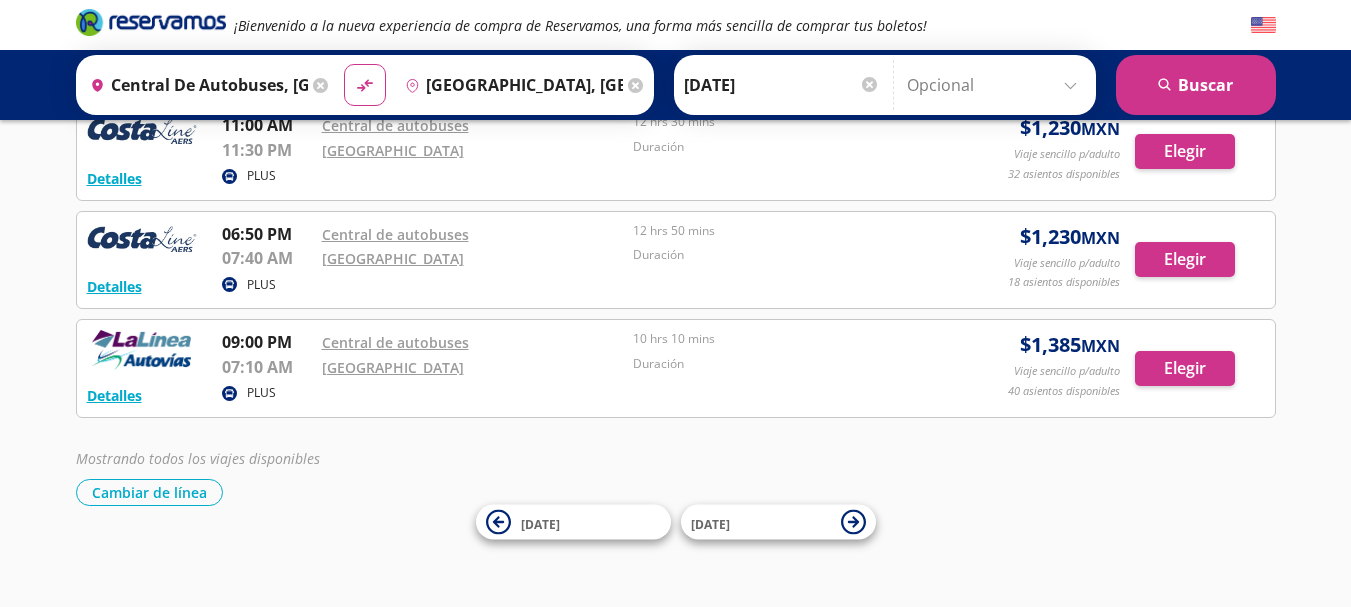 click at bounding box center [996, 85] 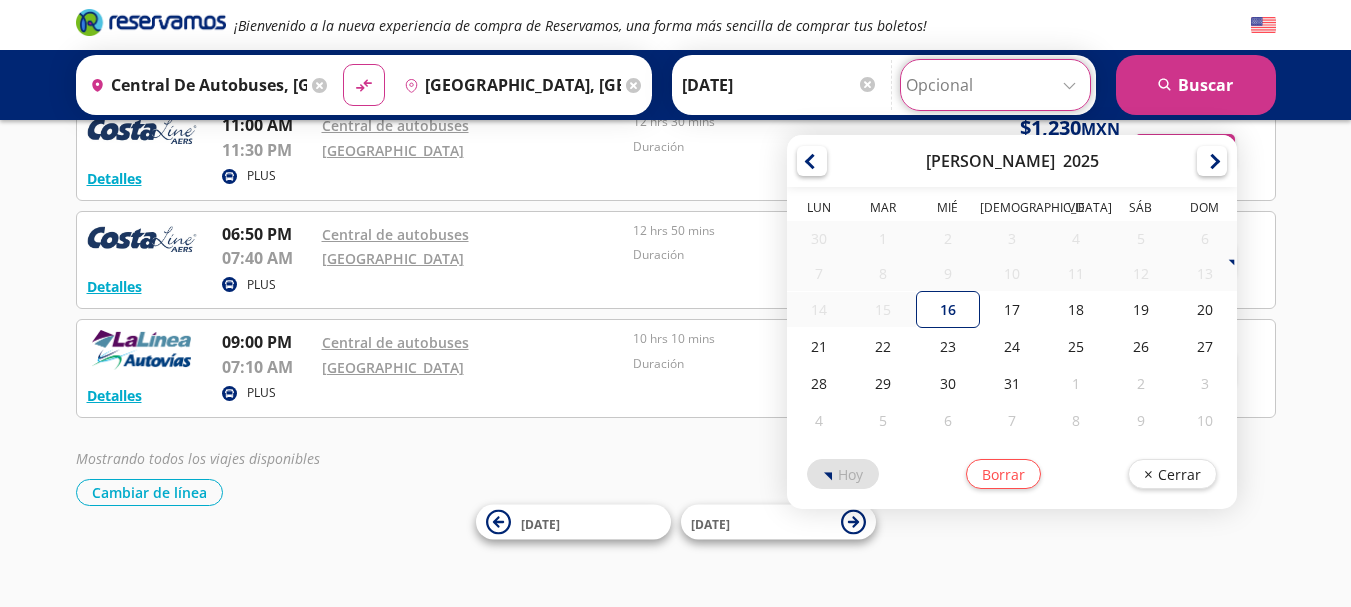 click at bounding box center (995, 85) 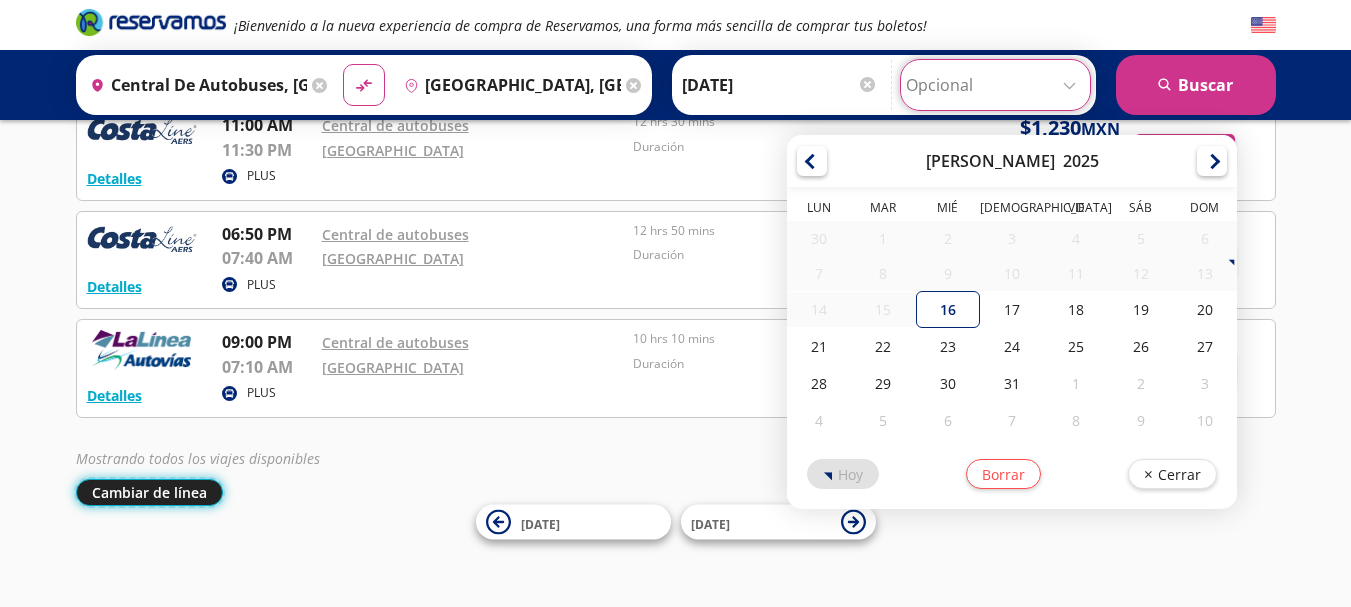 click on "Cambiar de línea" at bounding box center [149, 492] 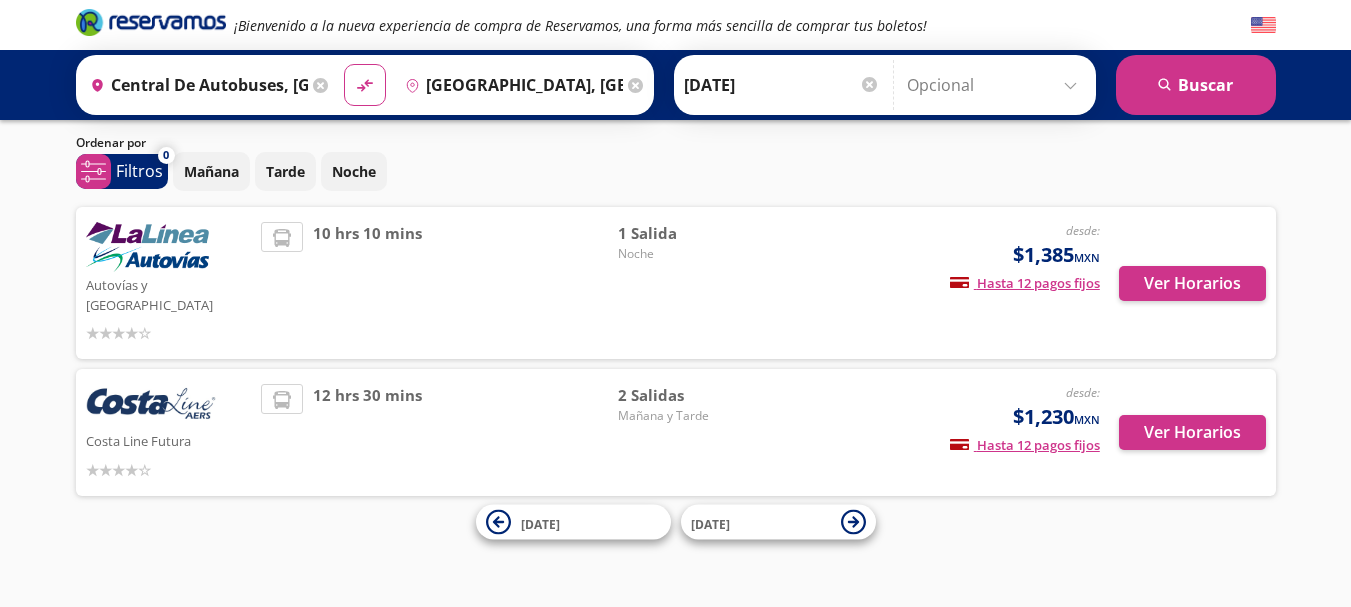 scroll, scrollTop: 36, scrollLeft: 0, axis: vertical 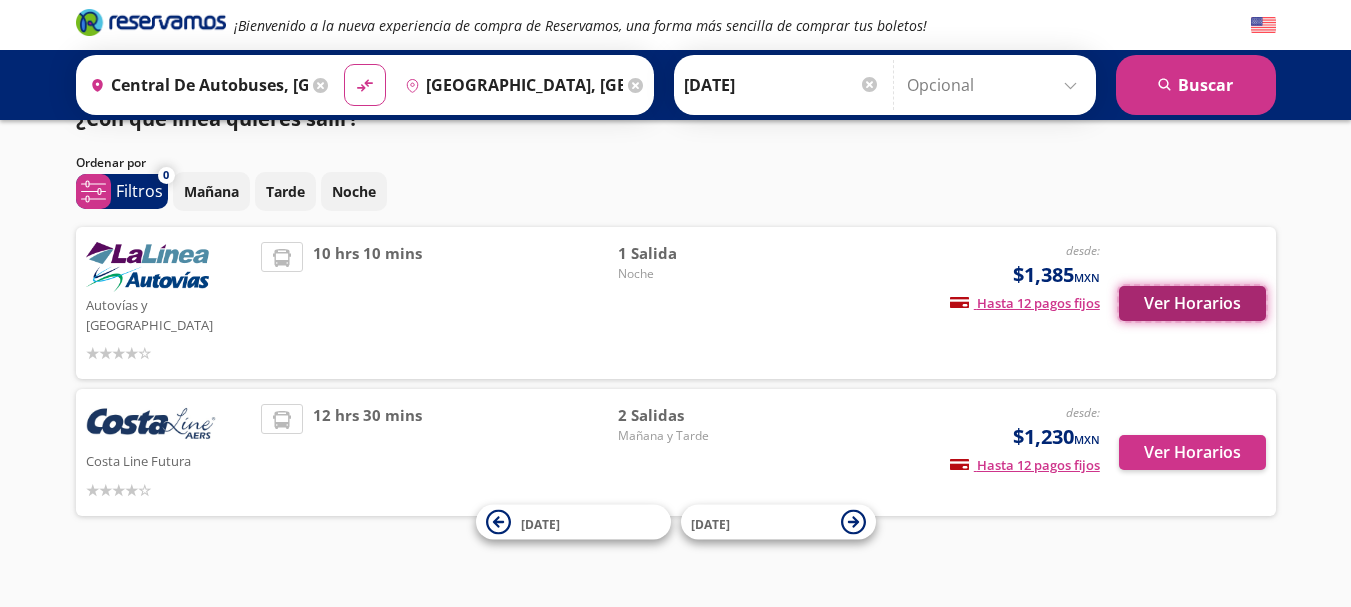 click on "Ver Horarios" at bounding box center [1192, 303] 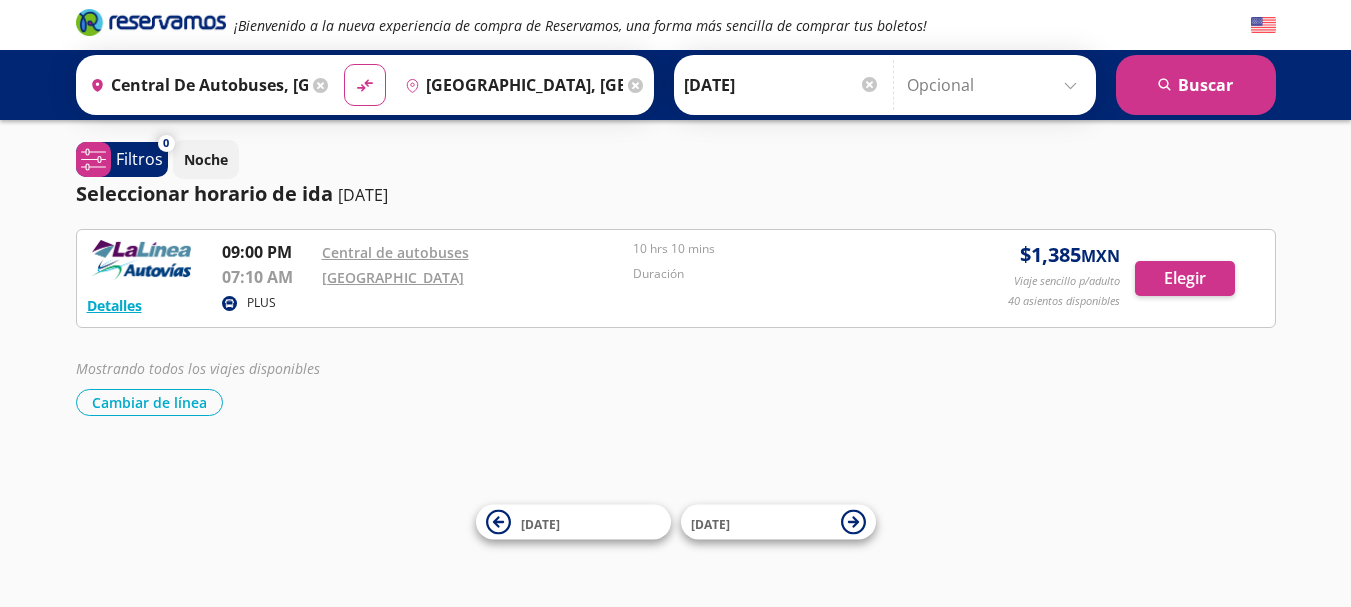 scroll, scrollTop: 1, scrollLeft: 0, axis: vertical 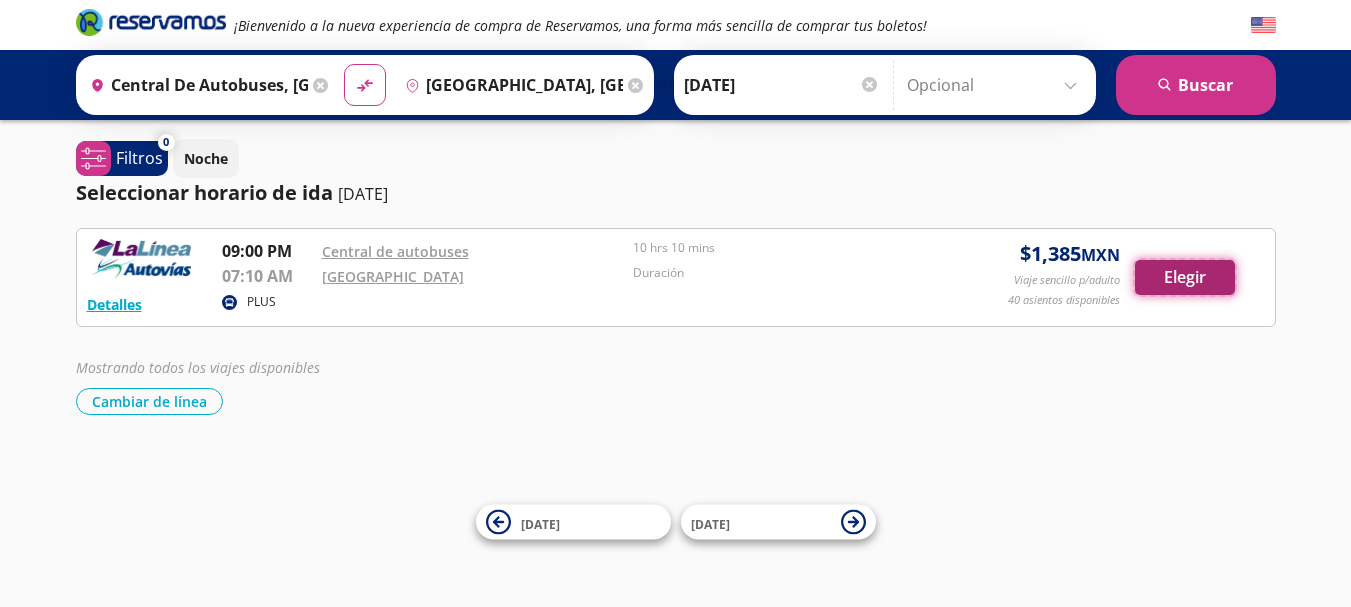 click on "Elegir" at bounding box center [1185, 277] 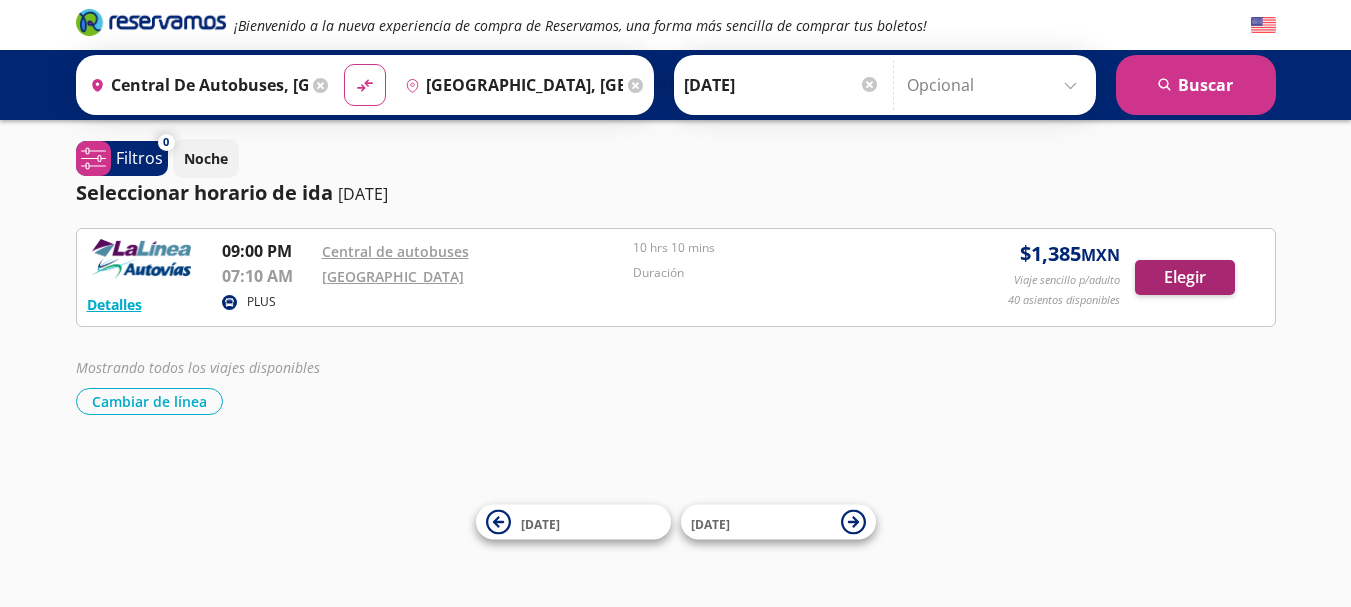 scroll, scrollTop: 0, scrollLeft: 0, axis: both 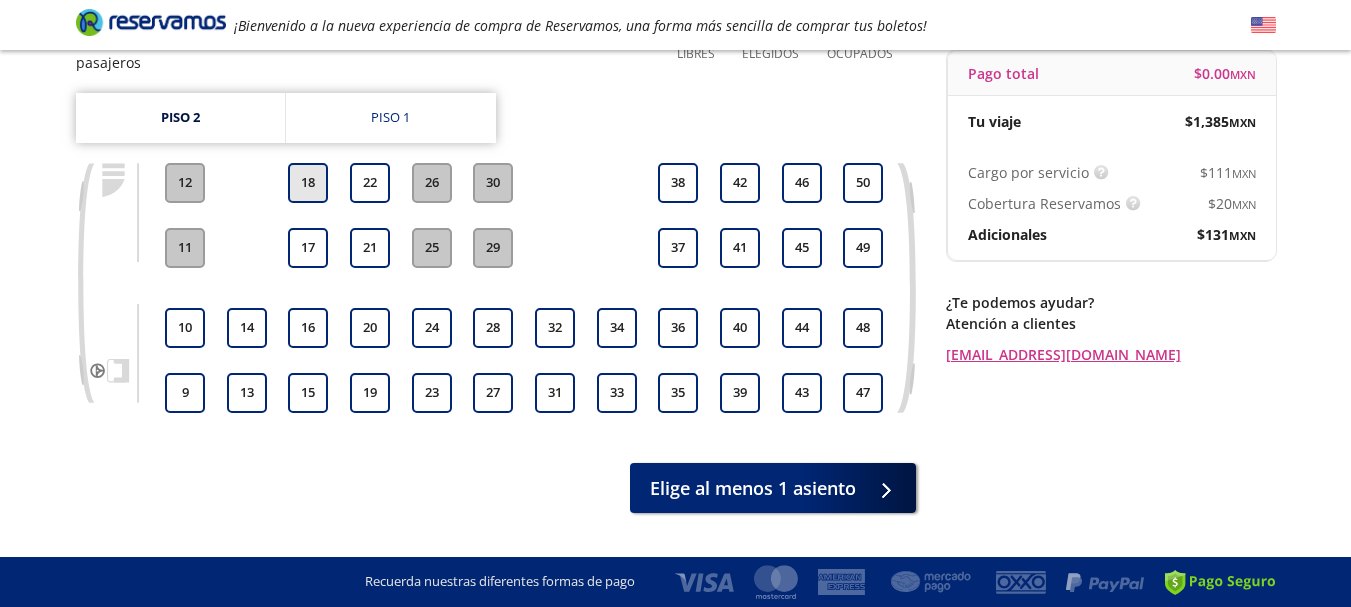 click on "18" at bounding box center [308, 183] 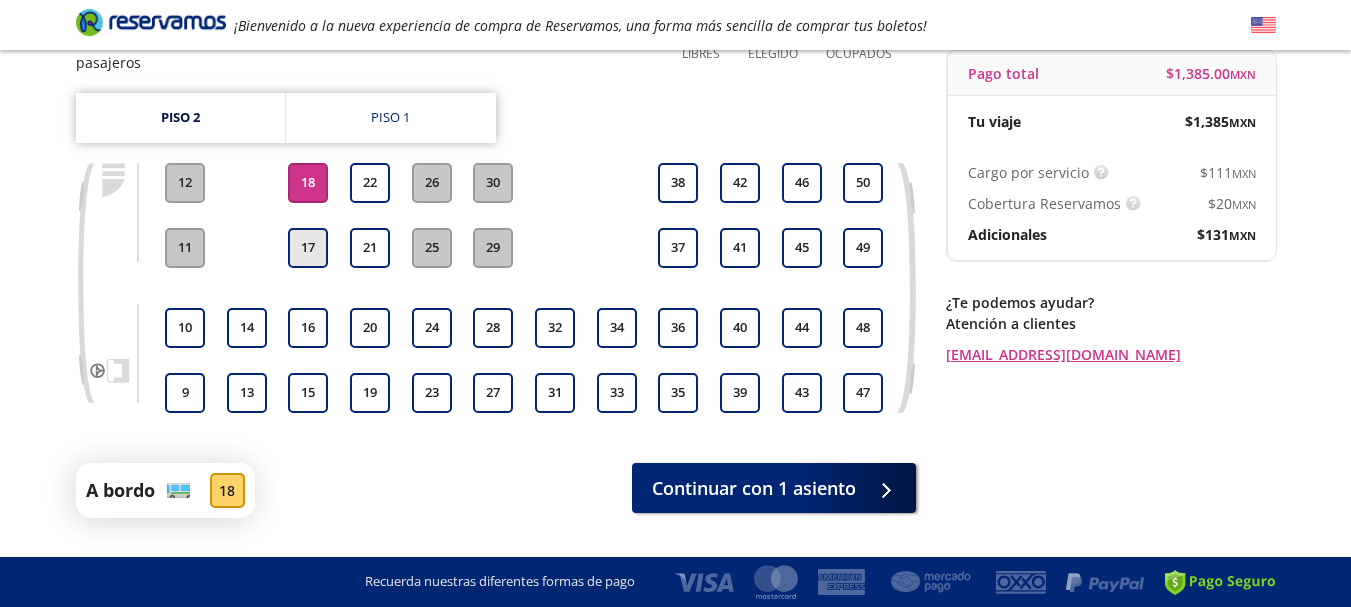 click on "17" at bounding box center [308, 248] 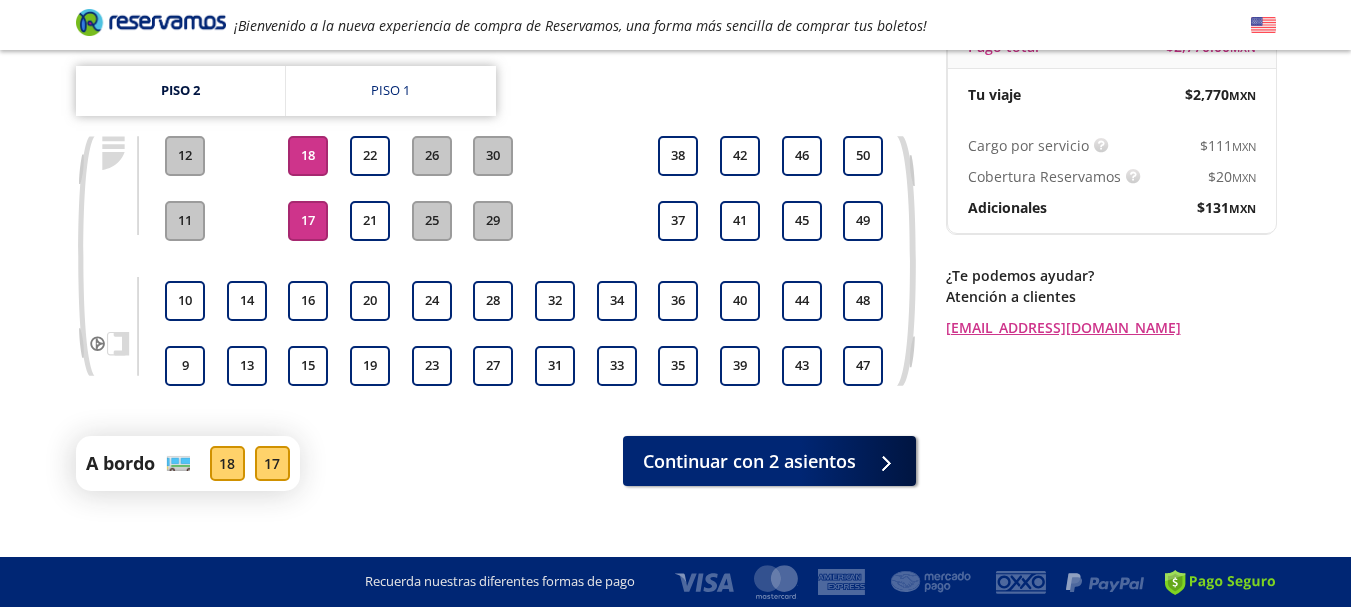 scroll, scrollTop: 231, scrollLeft: 0, axis: vertical 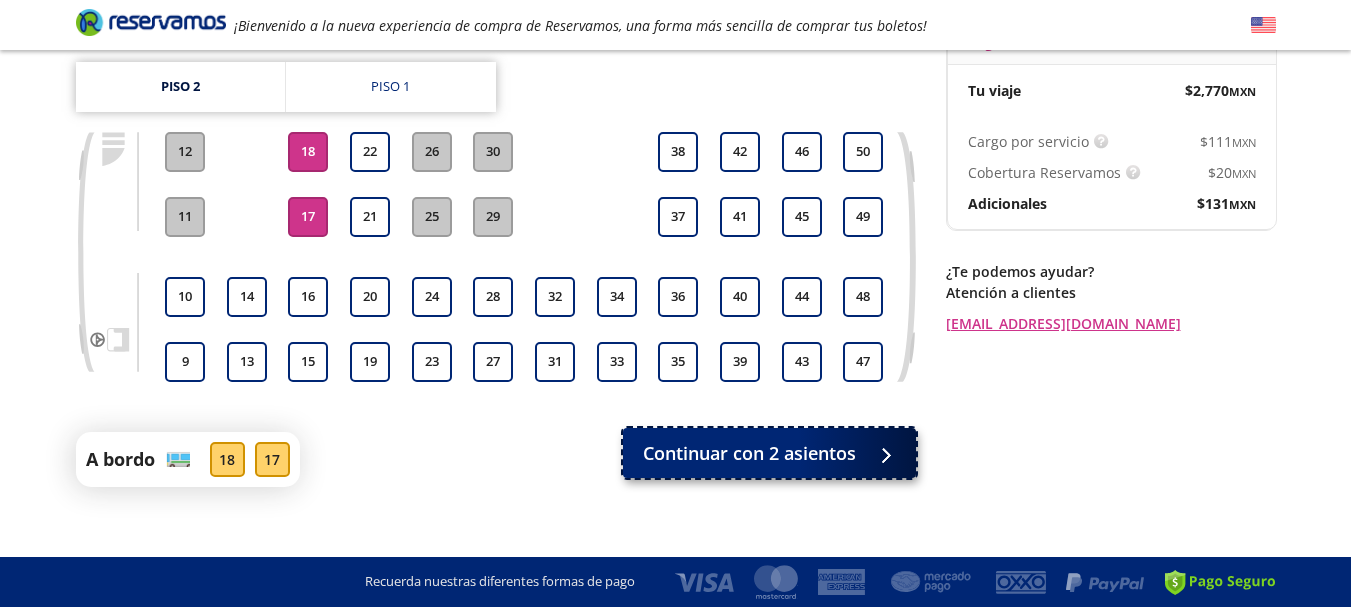 click on "Continuar con 2 asientos" at bounding box center (749, 453) 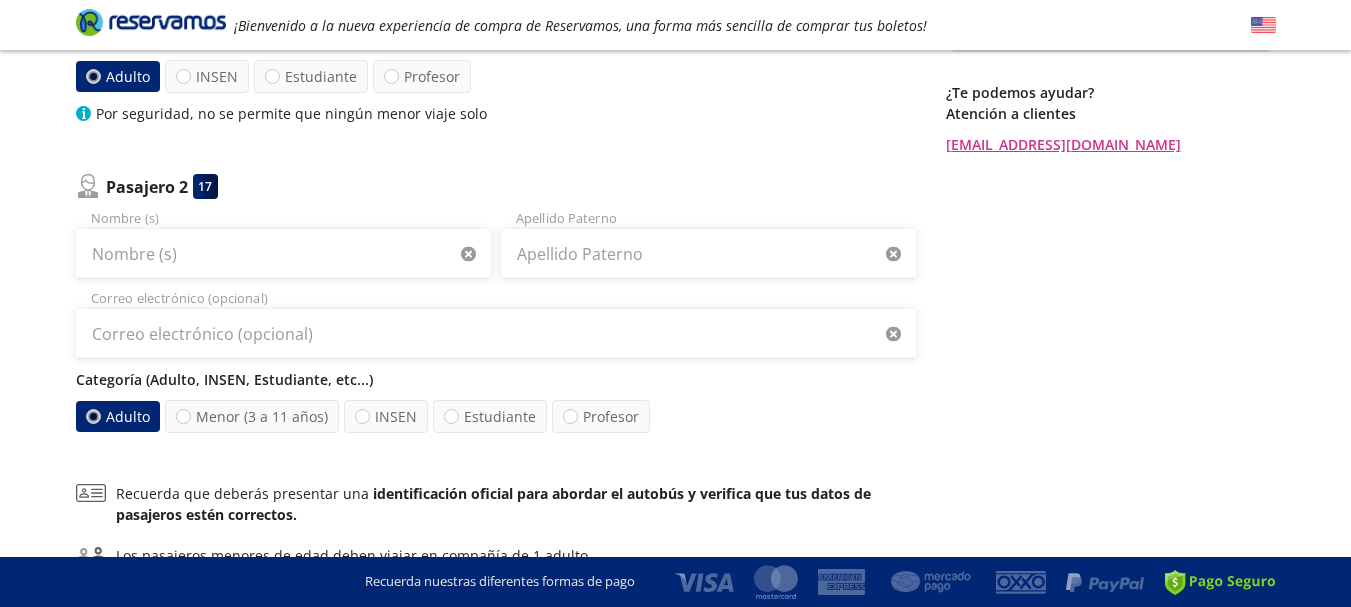 scroll, scrollTop: 500, scrollLeft: 0, axis: vertical 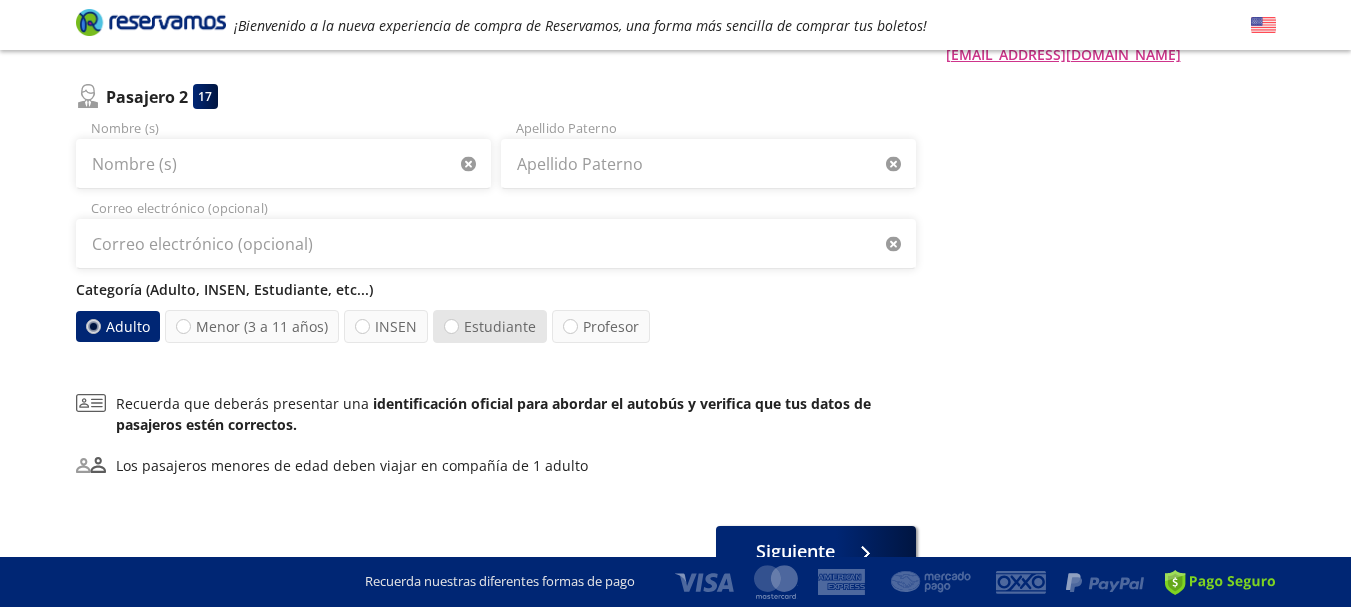click on "Estudiante" at bounding box center (490, 326) 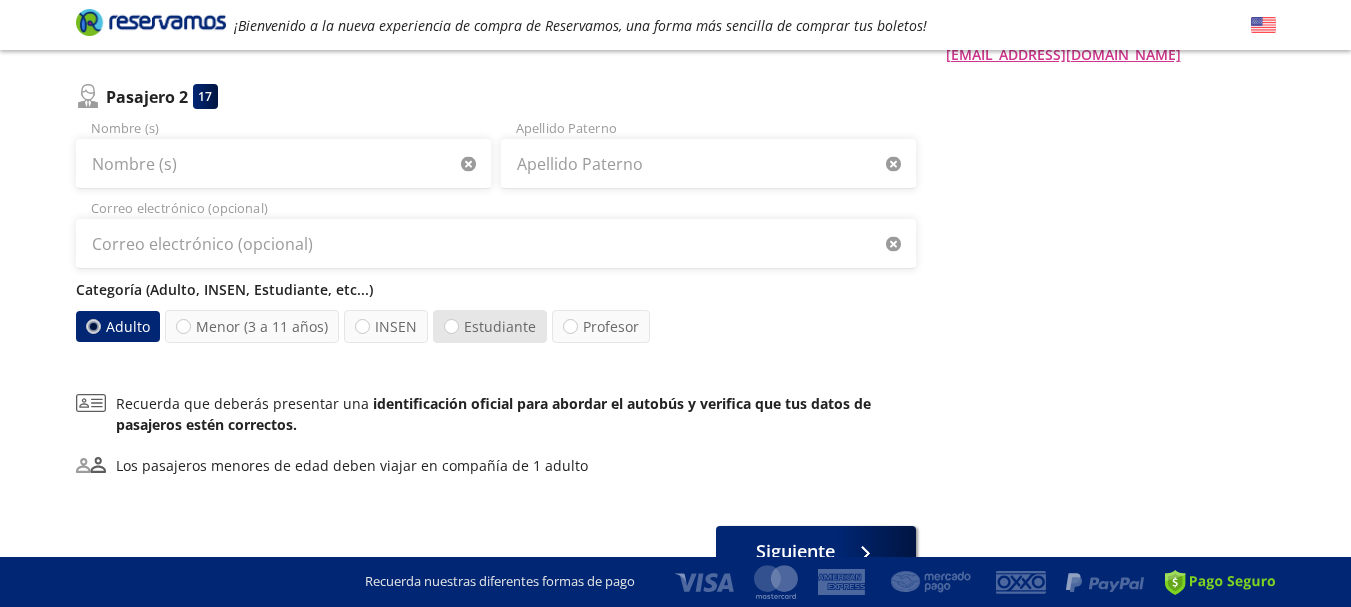 click on "Estudiante" at bounding box center (451, 326) 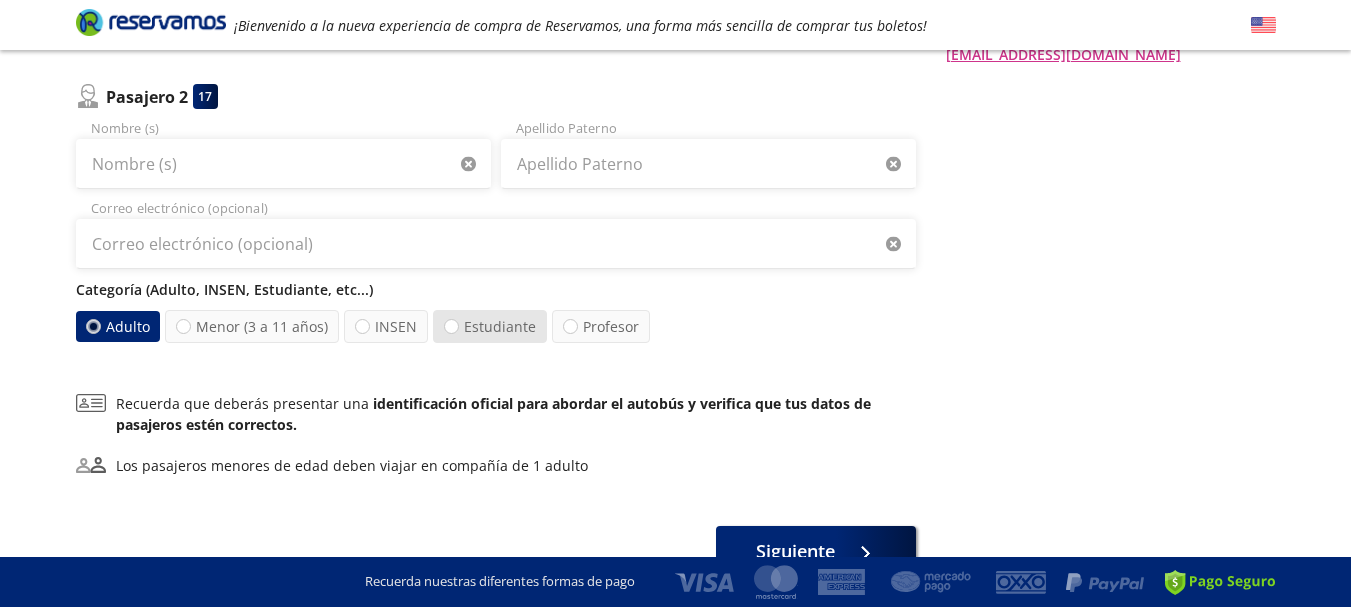 radio on "true" 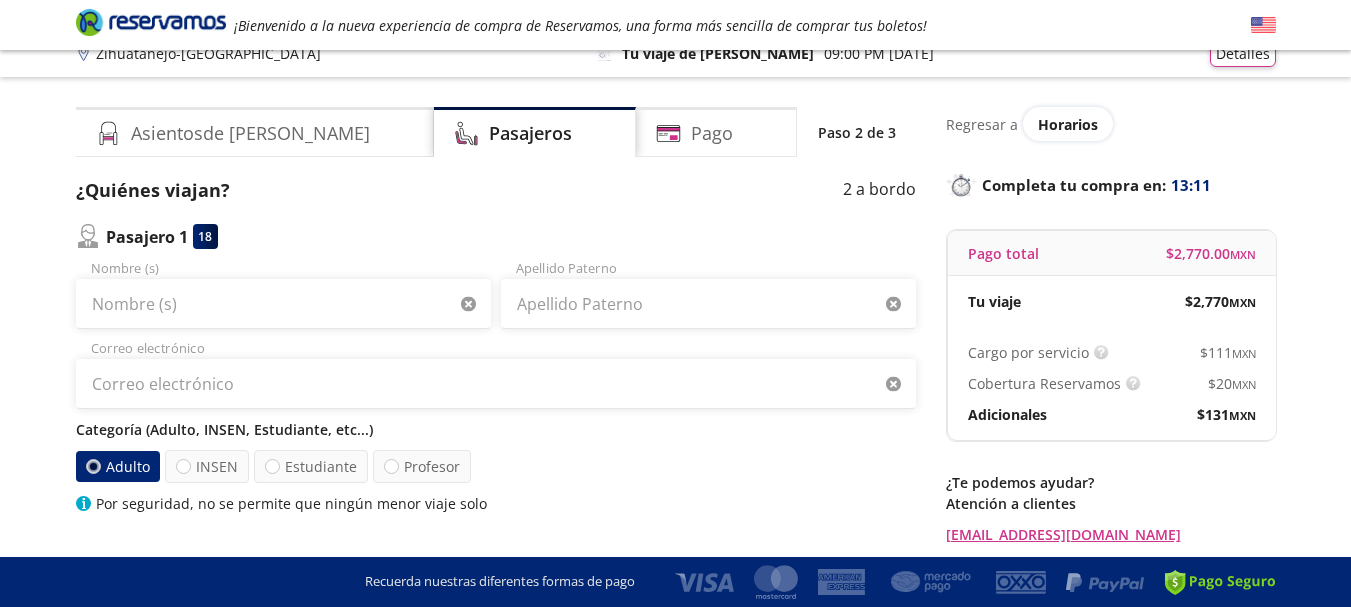 scroll, scrollTop: 0, scrollLeft: 0, axis: both 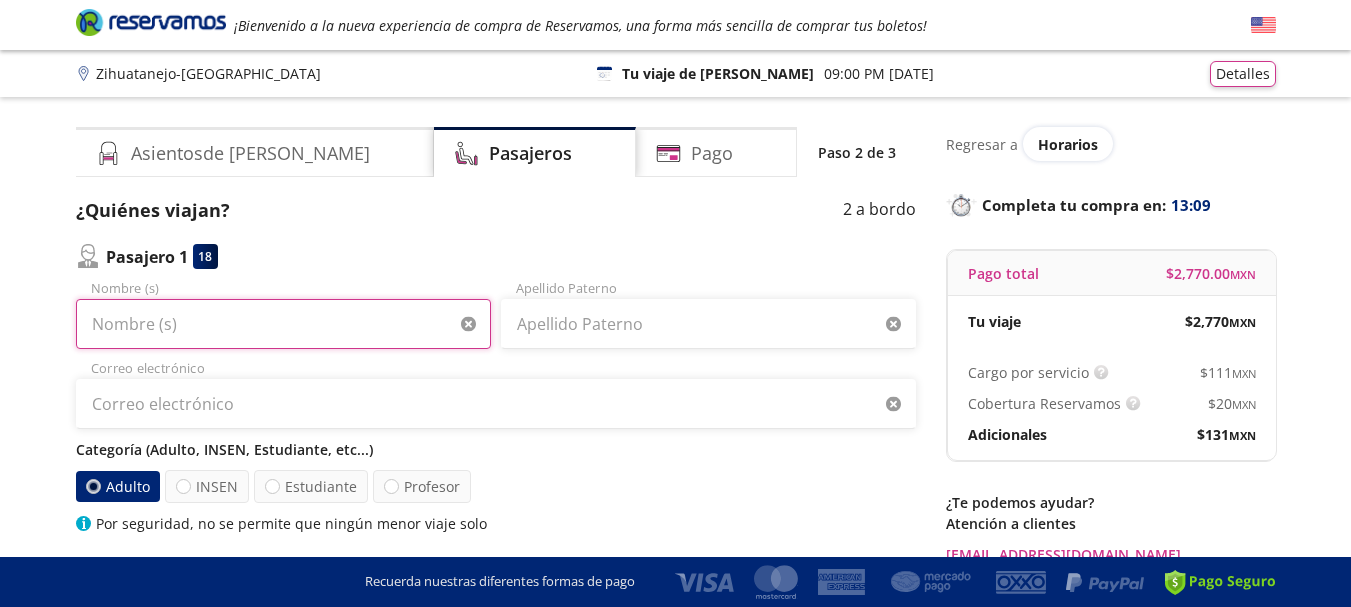 click on "Nombre (s)" at bounding box center [283, 324] 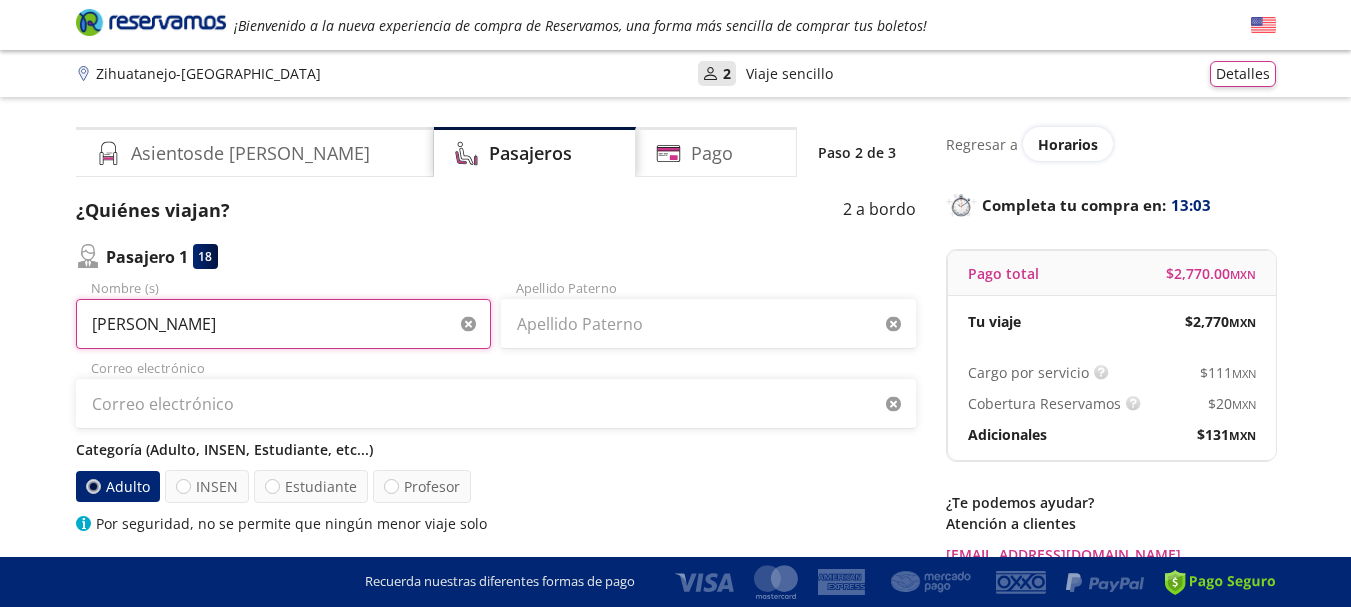type on "[PERSON_NAME]" 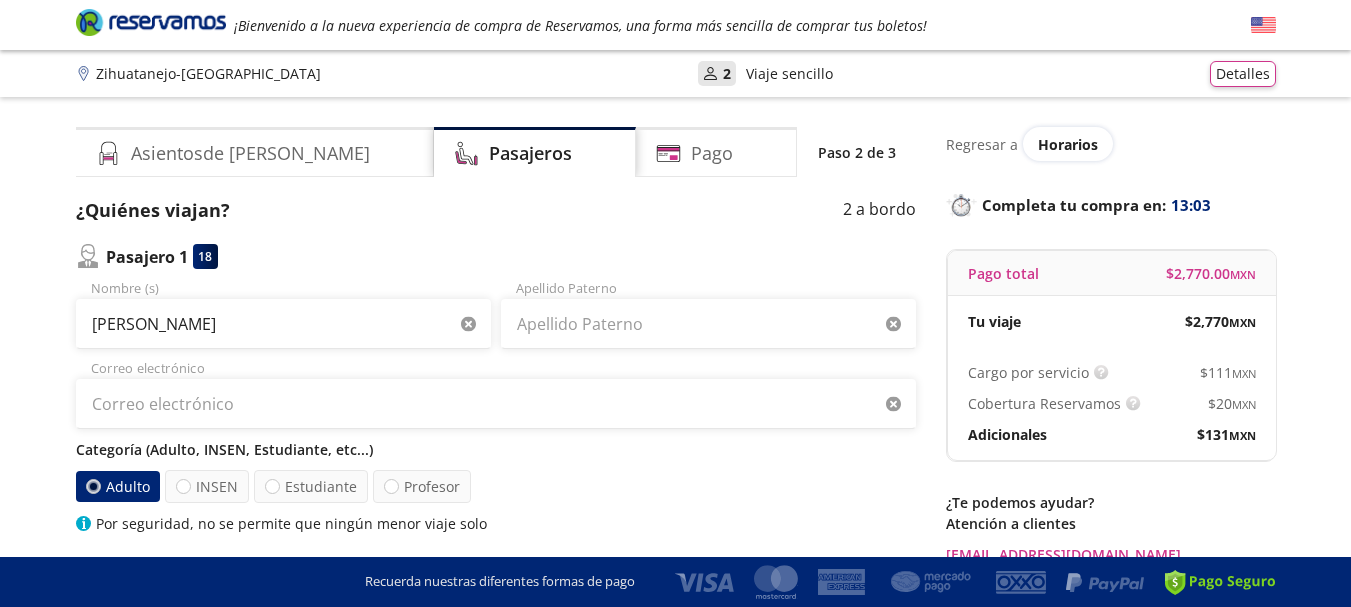 type 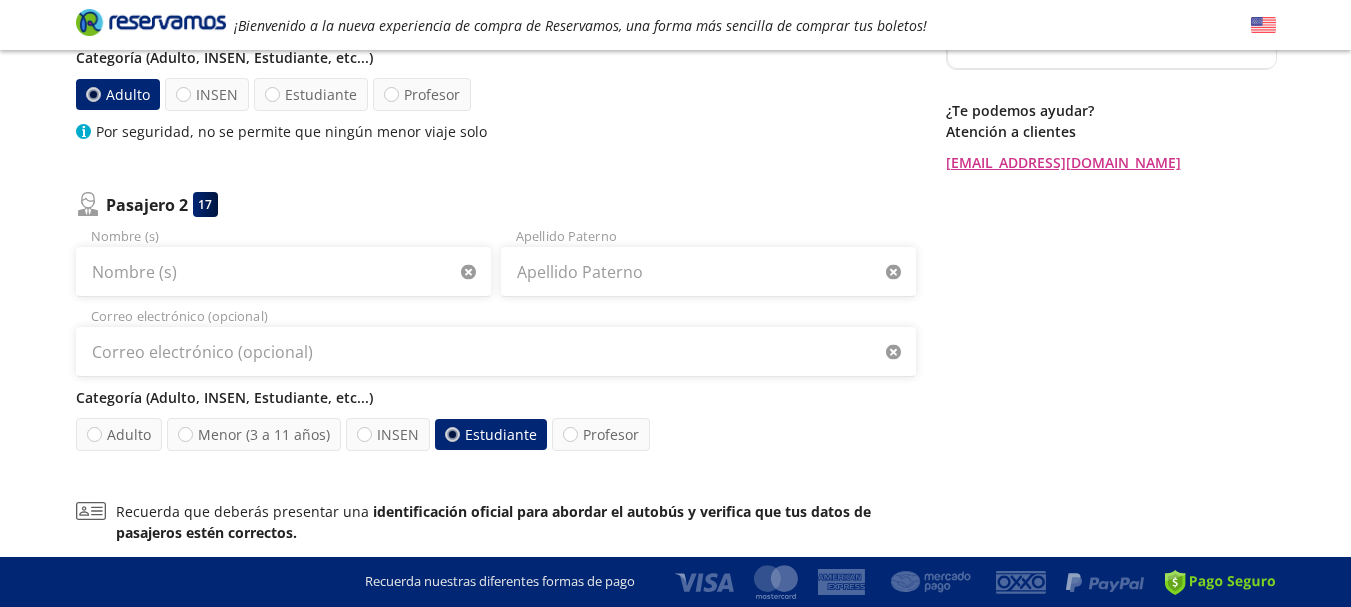 scroll, scrollTop: 400, scrollLeft: 0, axis: vertical 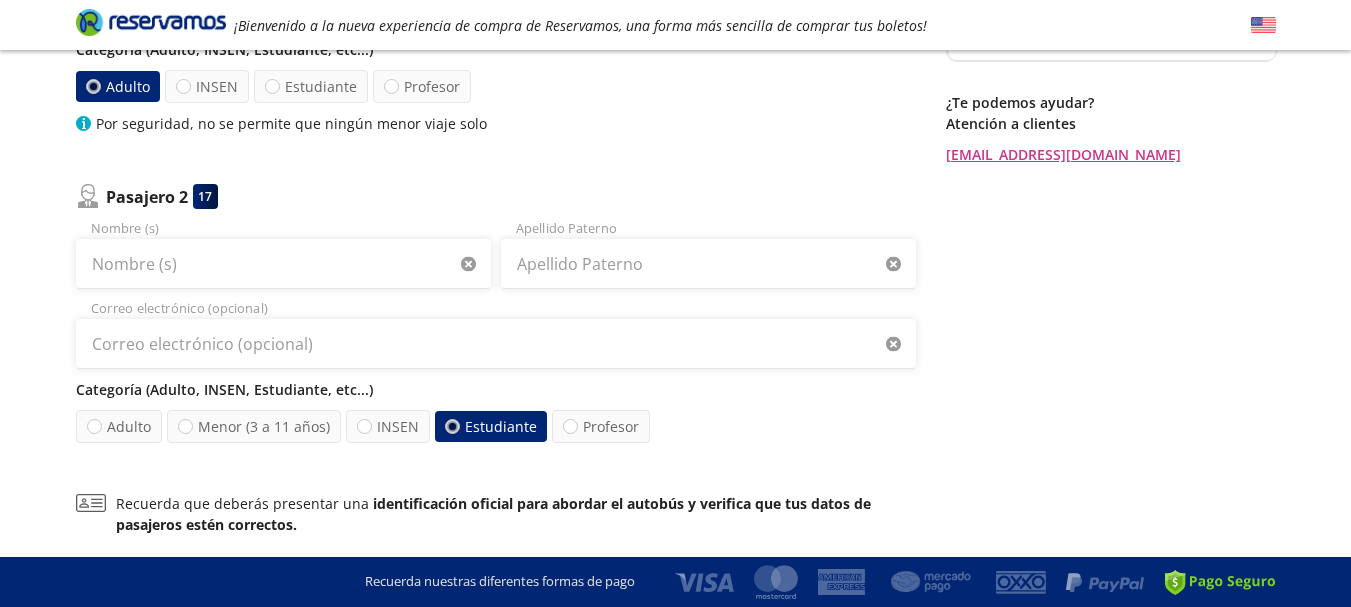 type on "[PERSON_NAME]" 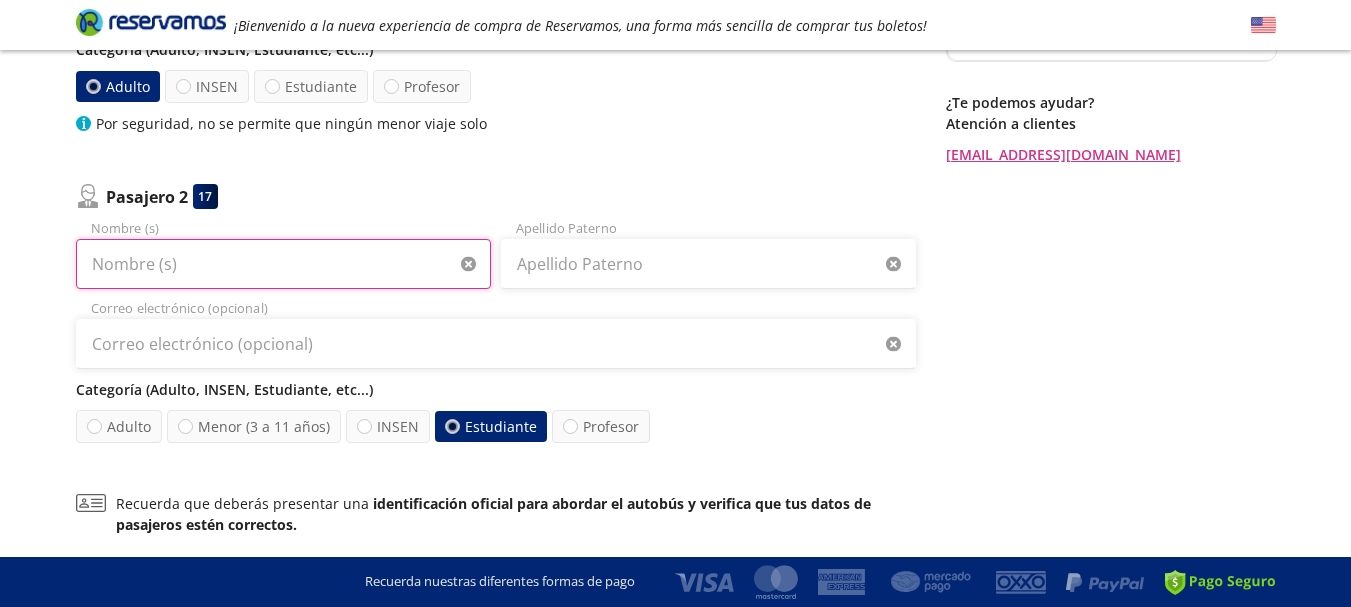 click on "Nombre (s)" at bounding box center [283, 264] 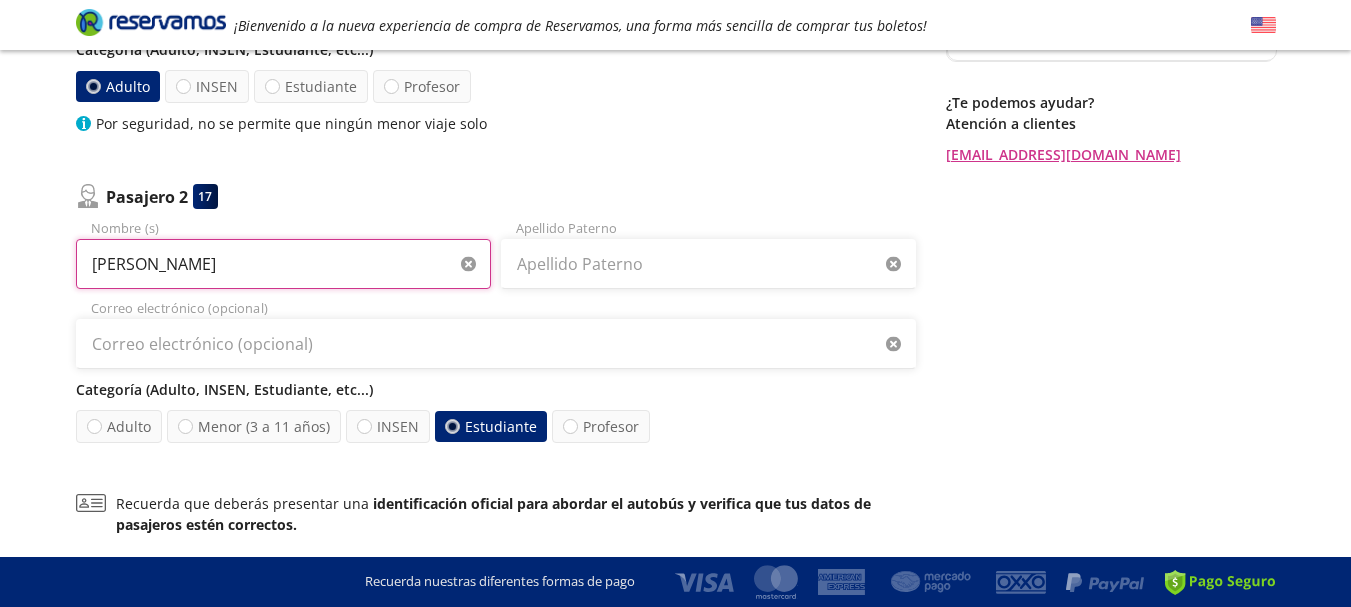 type on "[PERSON_NAME]" 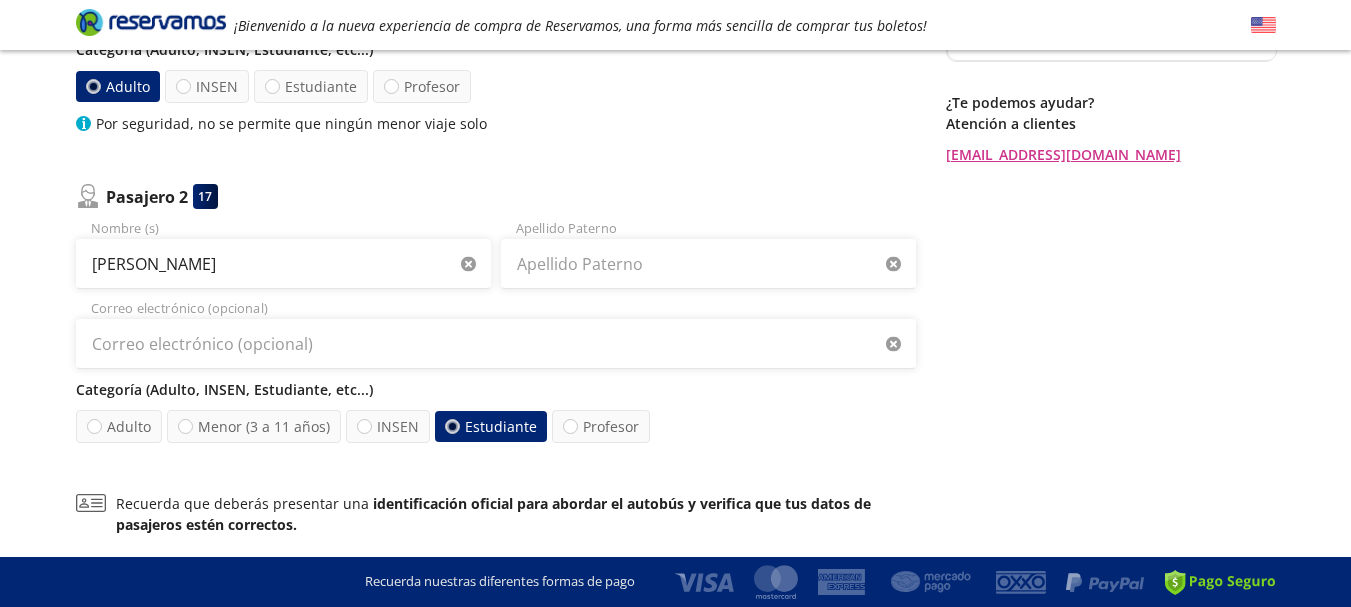 type 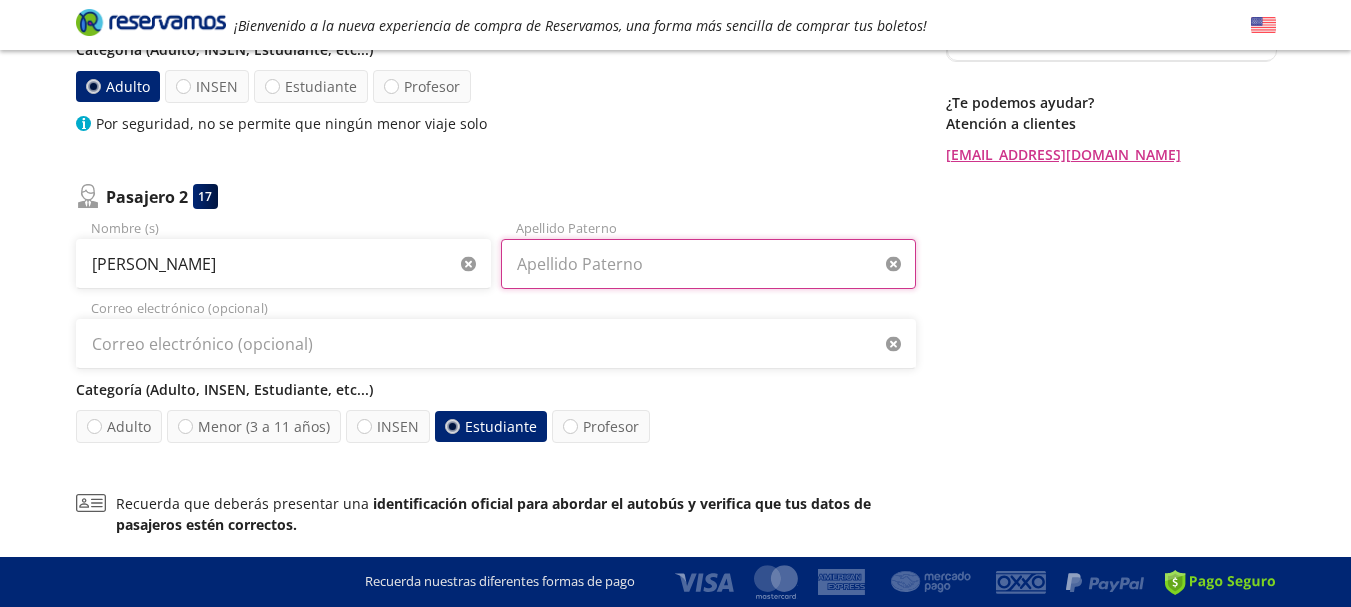 click on "Apellido Paterno" at bounding box center [708, 264] 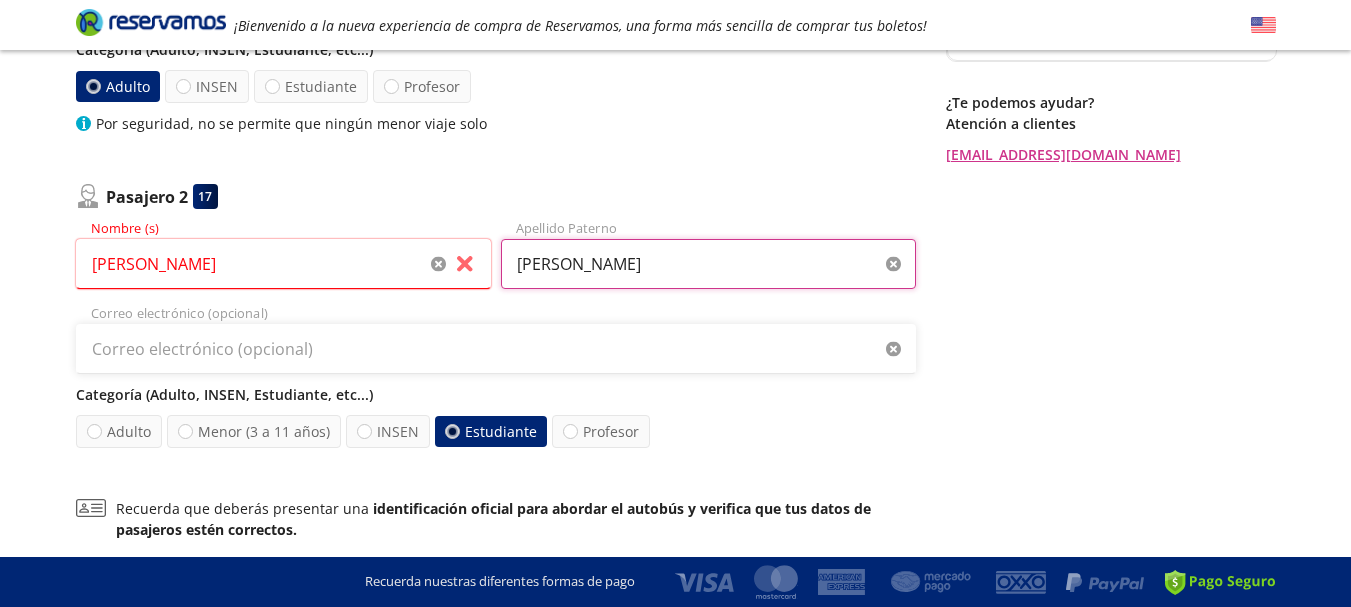 type on "[PERSON_NAME]" 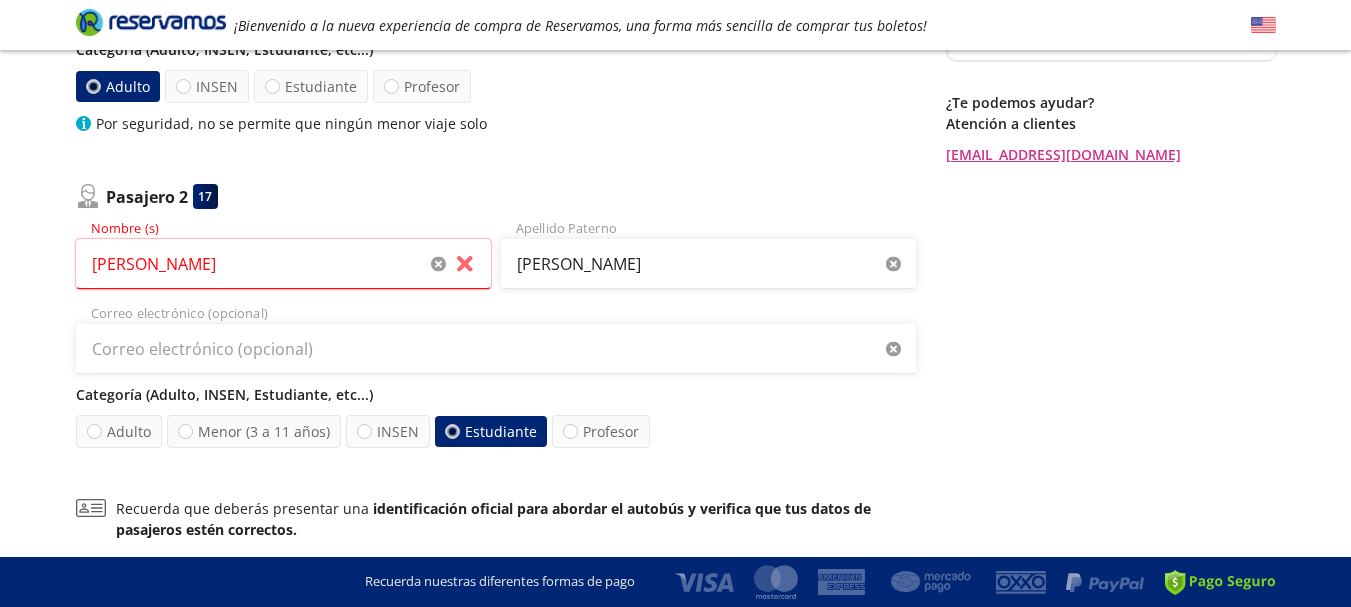 click on "Group 9 Created with Sketch. Datos para la compra Zihuatanejo  -  [GEOGRAPHIC_DATA] ¡Bienvenido a la nueva experiencia de compra de Reservamos, una forma más sencilla de comprar tus boletos! Completa tu compra en : 12:27 Zihuatanejo  -  [GEOGRAPHIC_DATA] User 2 Viaje sencillo Detalles Completa tu compra en : 12:27 Asientos  de [PERSON_NAME] Pago Paso 2 de 3 ¿Quiénes viajan? 2 a bordo Pasajero 1 18 [PERSON_NAME] Nombre (s) [PERSON_NAME] Apellido Paterno Correo electrónico Categoría (Adulto, INSEN, Estudiante, etc...) Adulto INSEN Estudiante Profesor Por seguridad, no se permite que ningún menor viaje solo Pasajero 2 17 [PERSON_NAME] Nombre (s) [PERSON_NAME] Apellido Paterno Correo electrónico (opcional) Categoría (Adulto, INSEN, Estudiante, etc...) Adulto Menor (3 a 11 años) INSEN Estudiante Profesor Recuerda que deberás presentar una   identificación oficial para abordar el autobús y verifica que tus datos de pasajeros estén correctos. Los pasajeros menores de edad deben viajar en compañía de 1 adulto Siguiente : $ $" at bounding box center (675, 210) 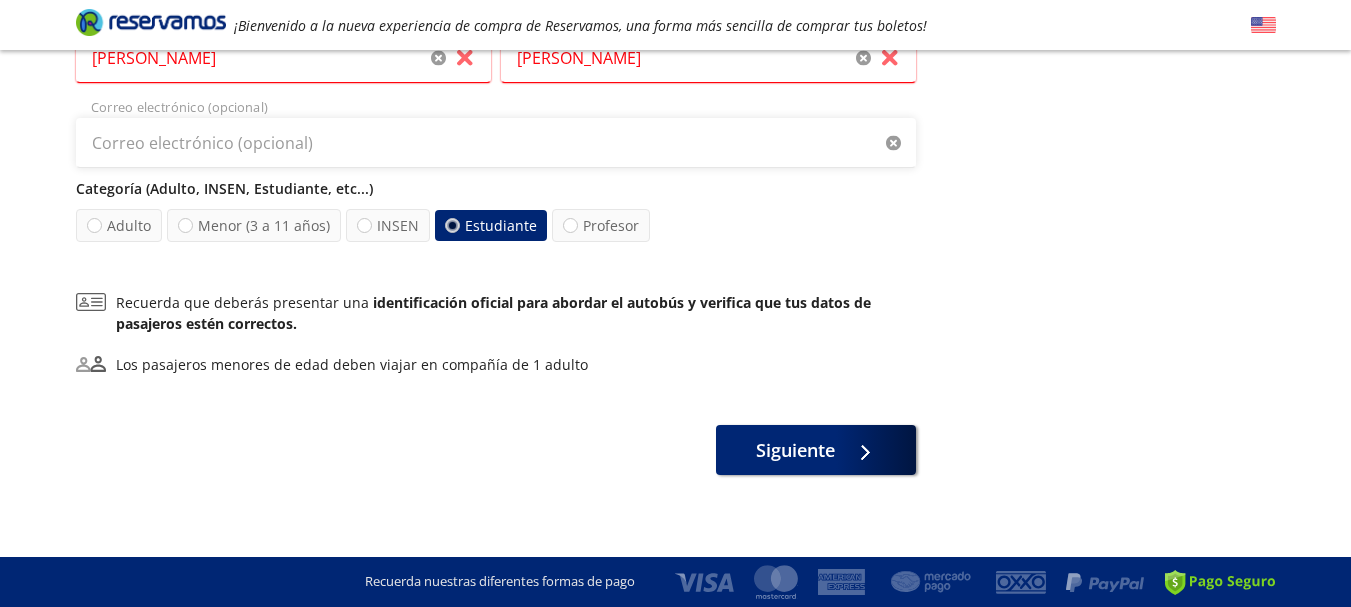 scroll, scrollTop: 615, scrollLeft: 0, axis: vertical 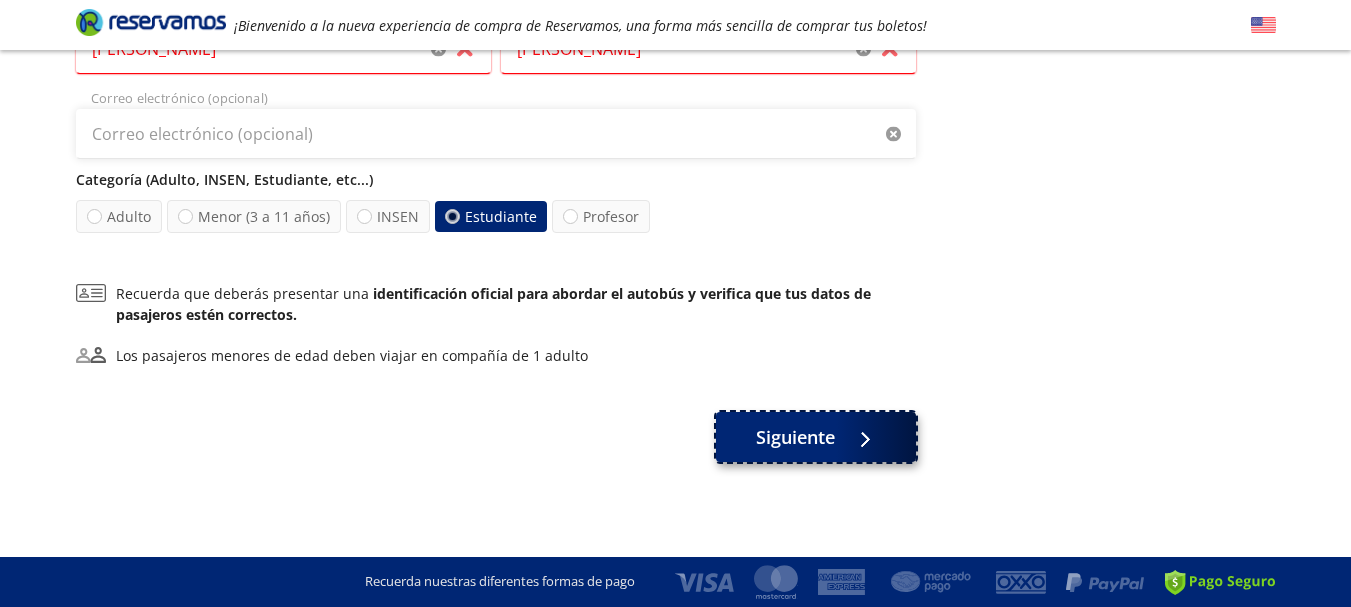 click 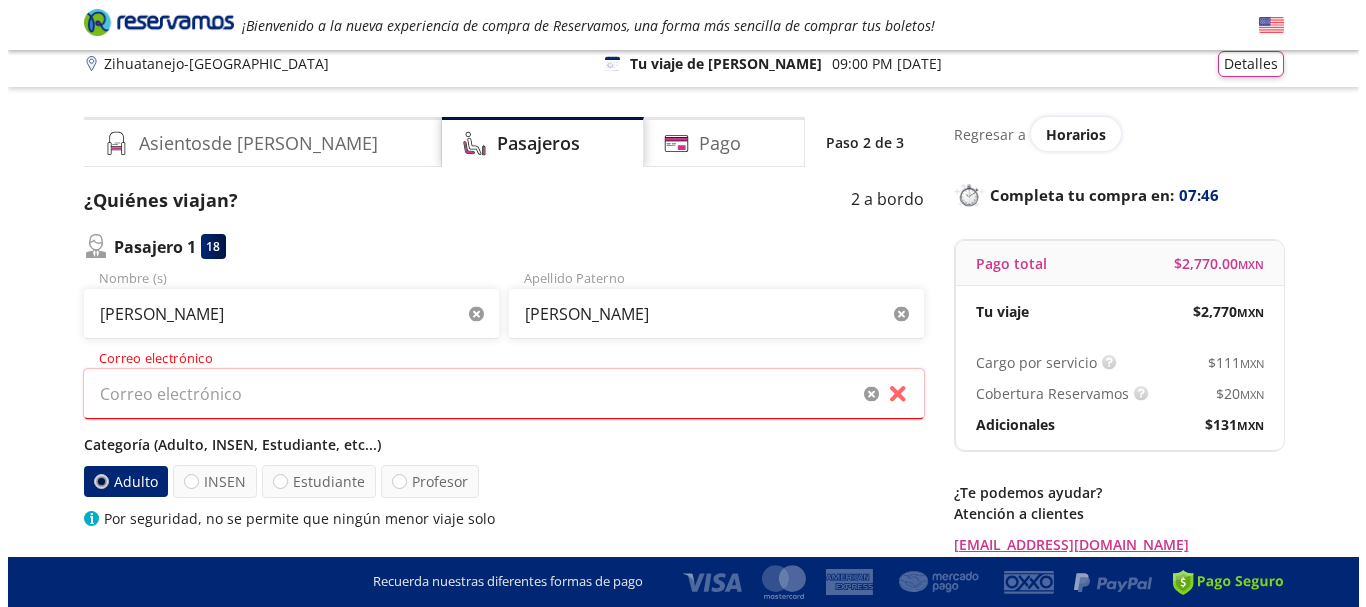 scroll, scrollTop: 0, scrollLeft: 0, axis: both 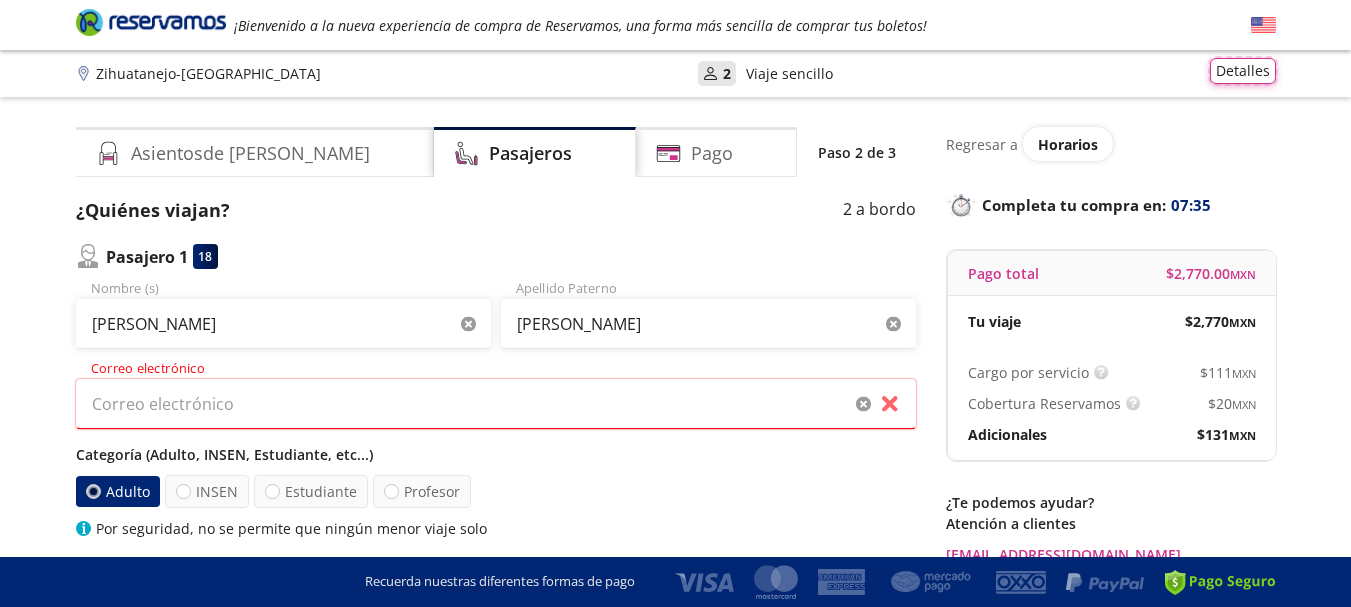 click on "Detalles" at bounding box center [1243, 71] 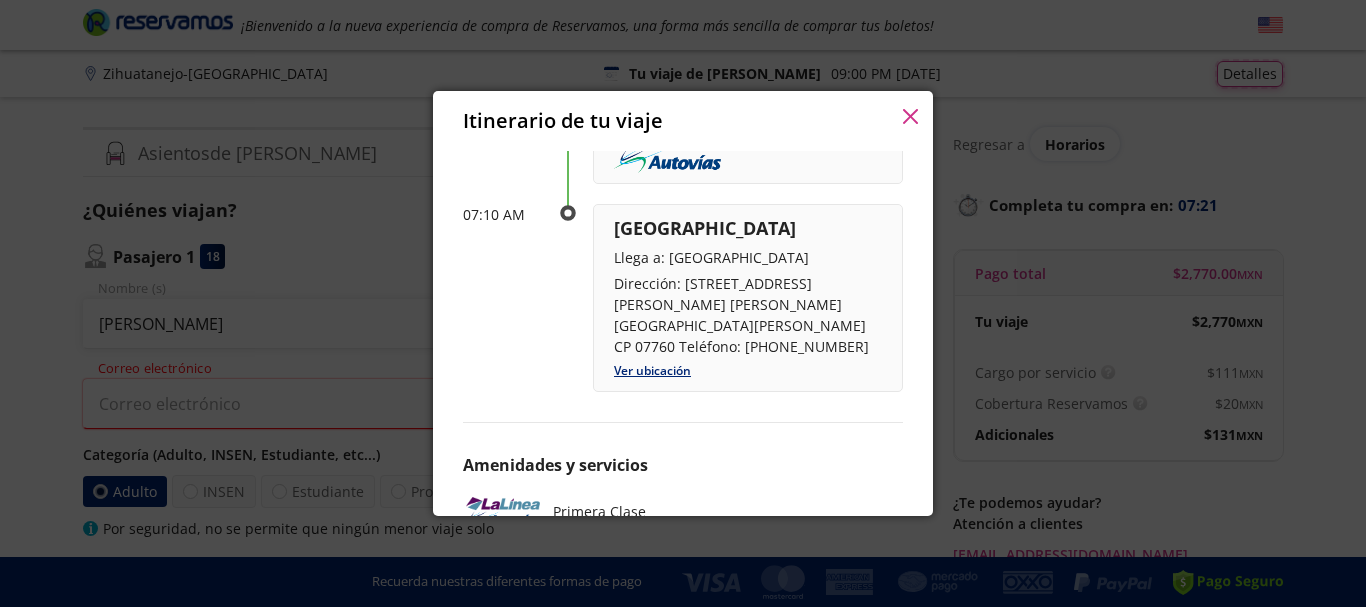 scroll, scrollTop: 327, scrollLeft: 0, axis: vertical 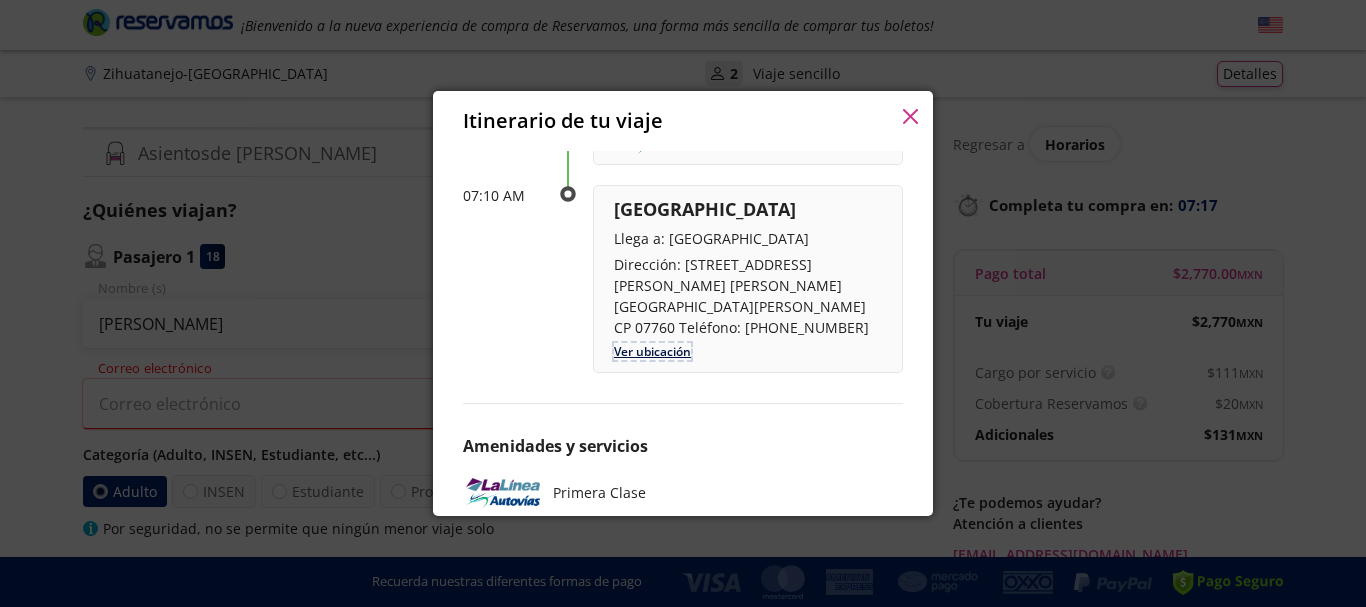 click on "Ver ubicación" at bounding box center [652, 351] 